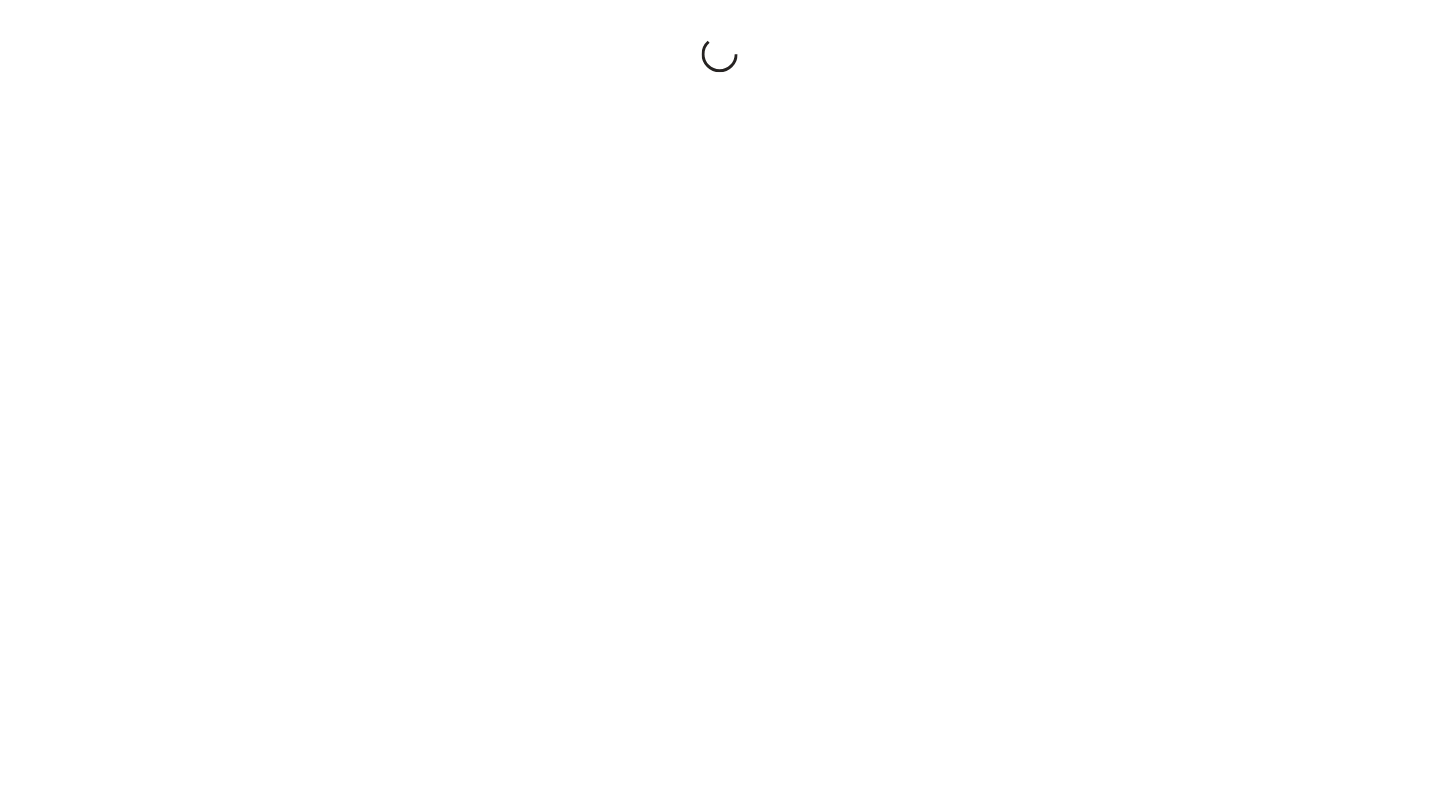 scroll, scrollTop: 0, scrollLeft: 0, axis: both 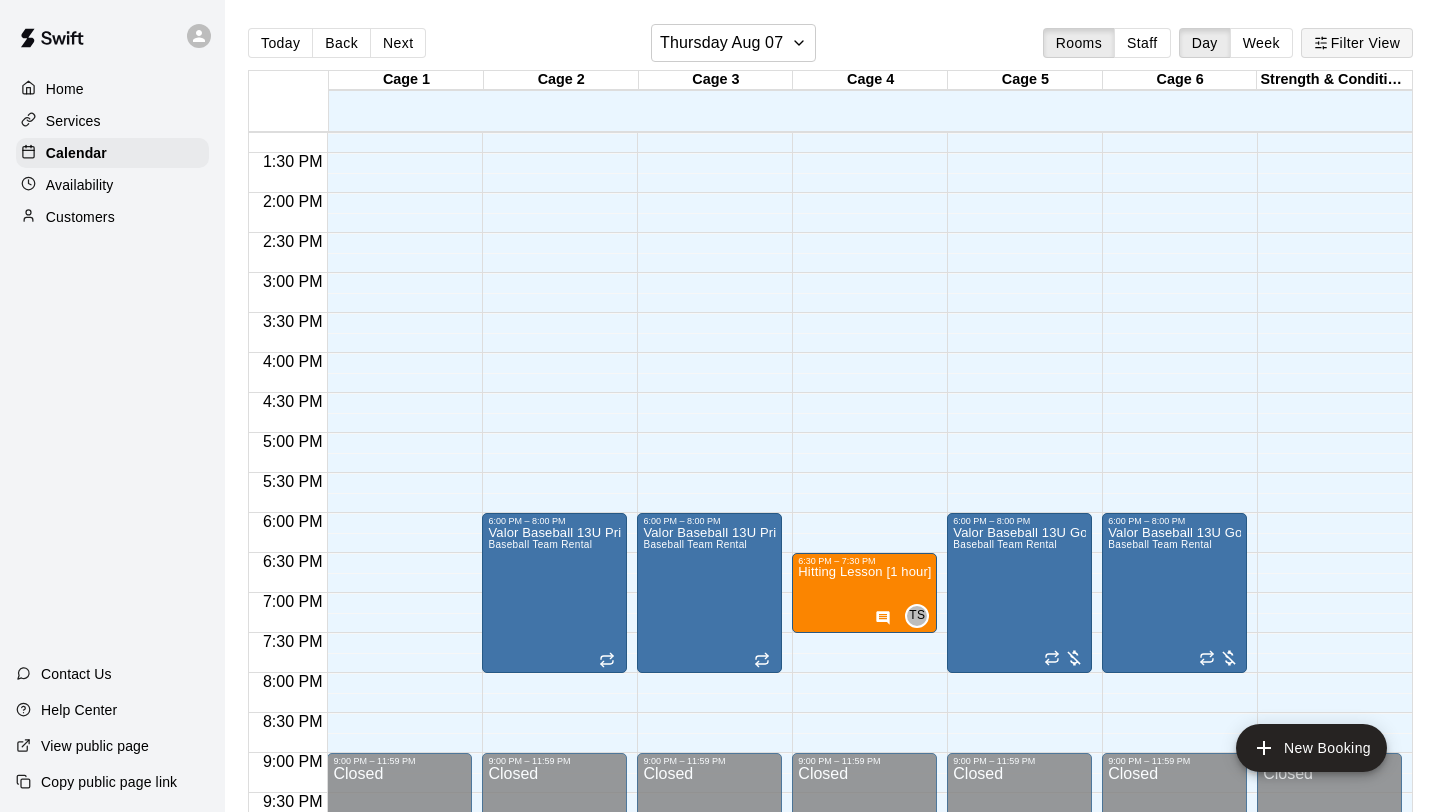 click on "Filter View" at bounding box center [1357, 43] 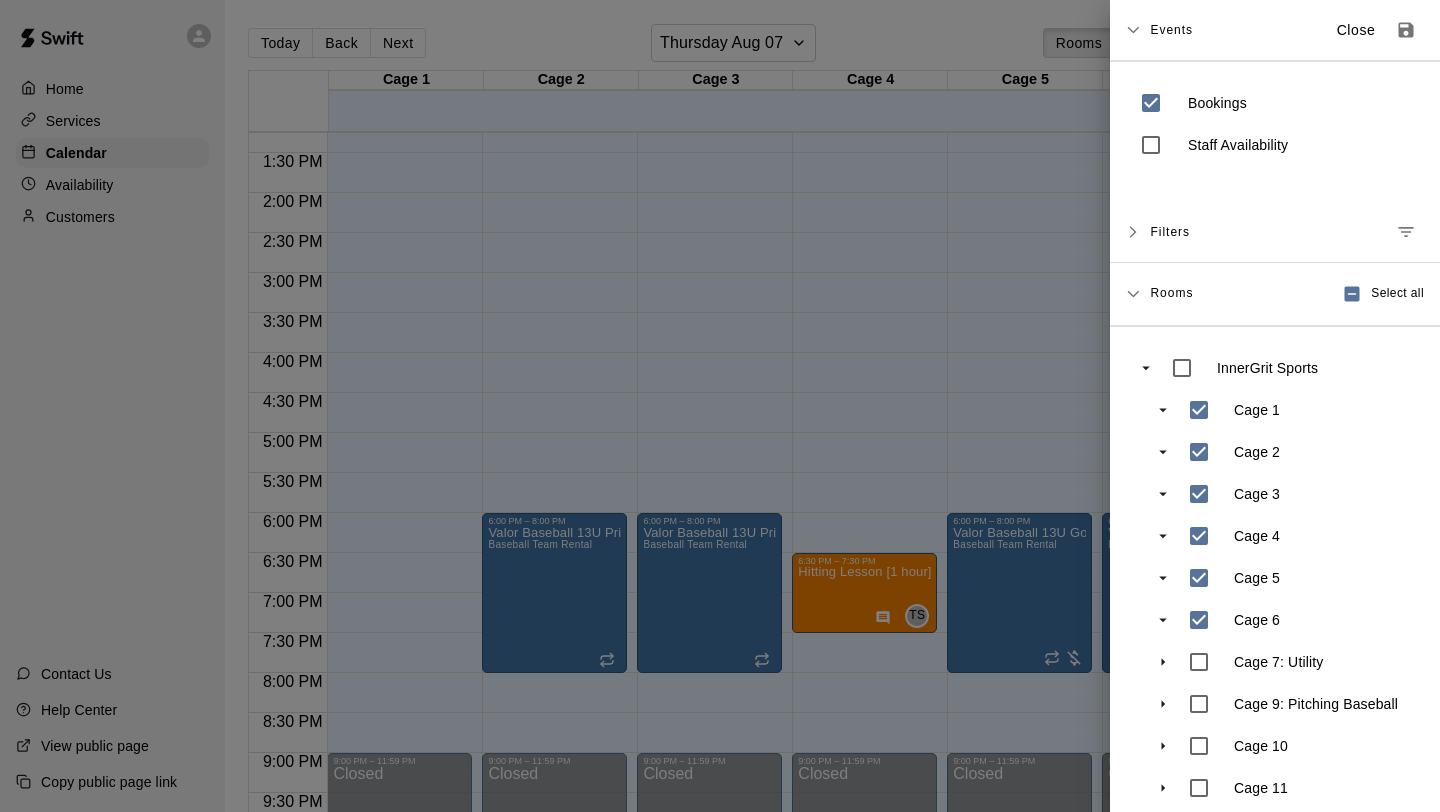 scroll, scrollTop: 101, scrollLeft: 0, axis: vertical 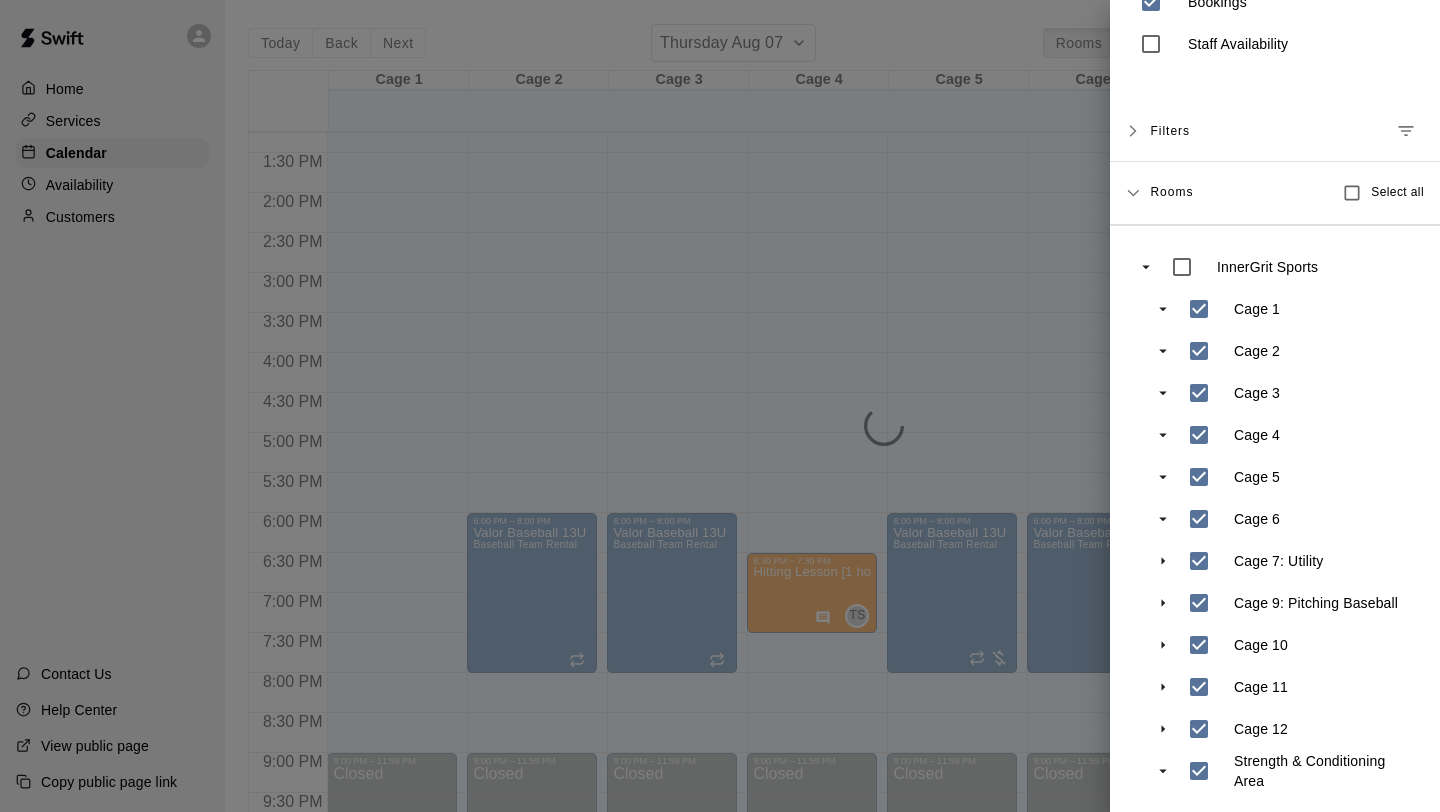 click at bounding box center [720, 406] 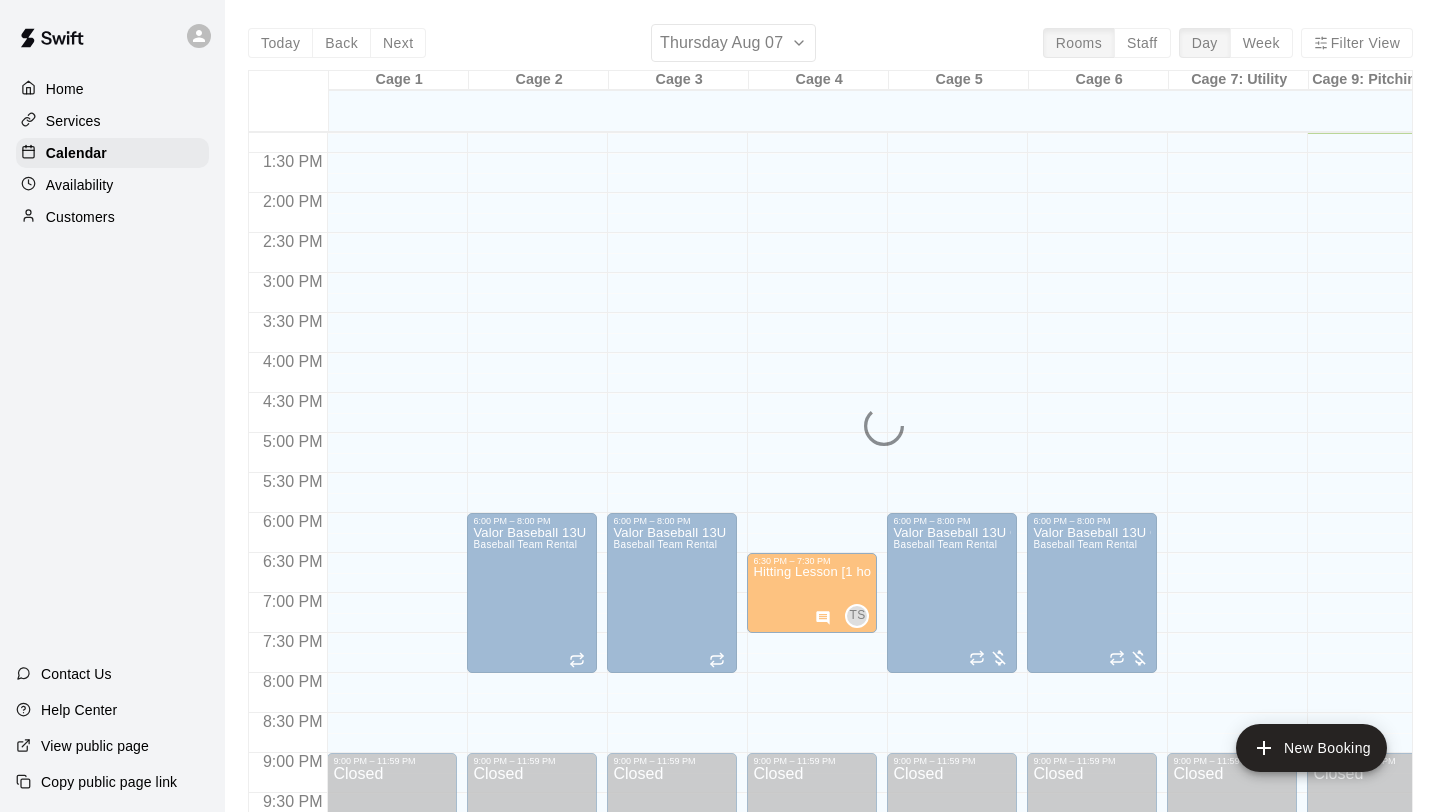 scroll, scrollTop: 1060, scrollLeft: 23, axis: both 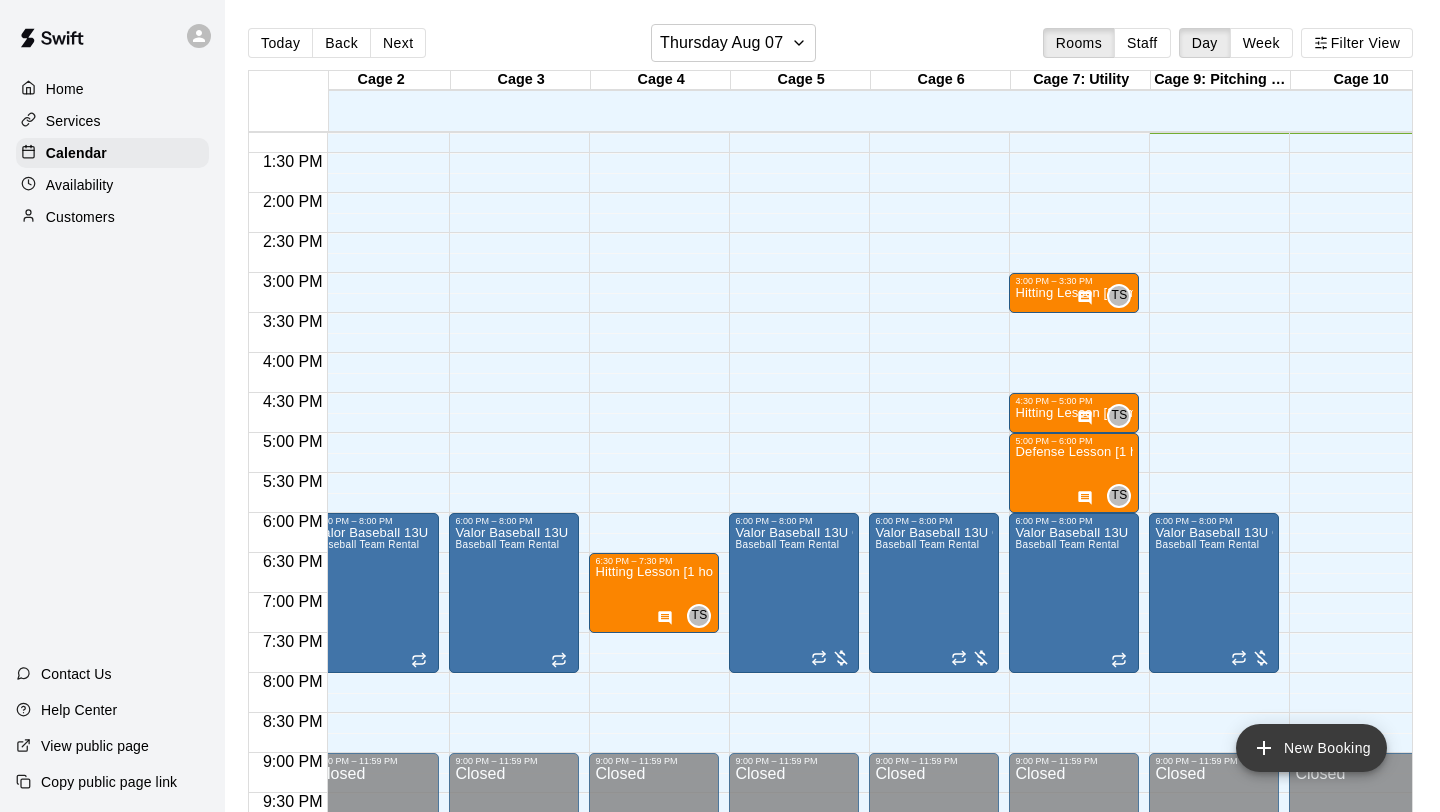 click on "New Booking" at bounding box center (1311, 748) 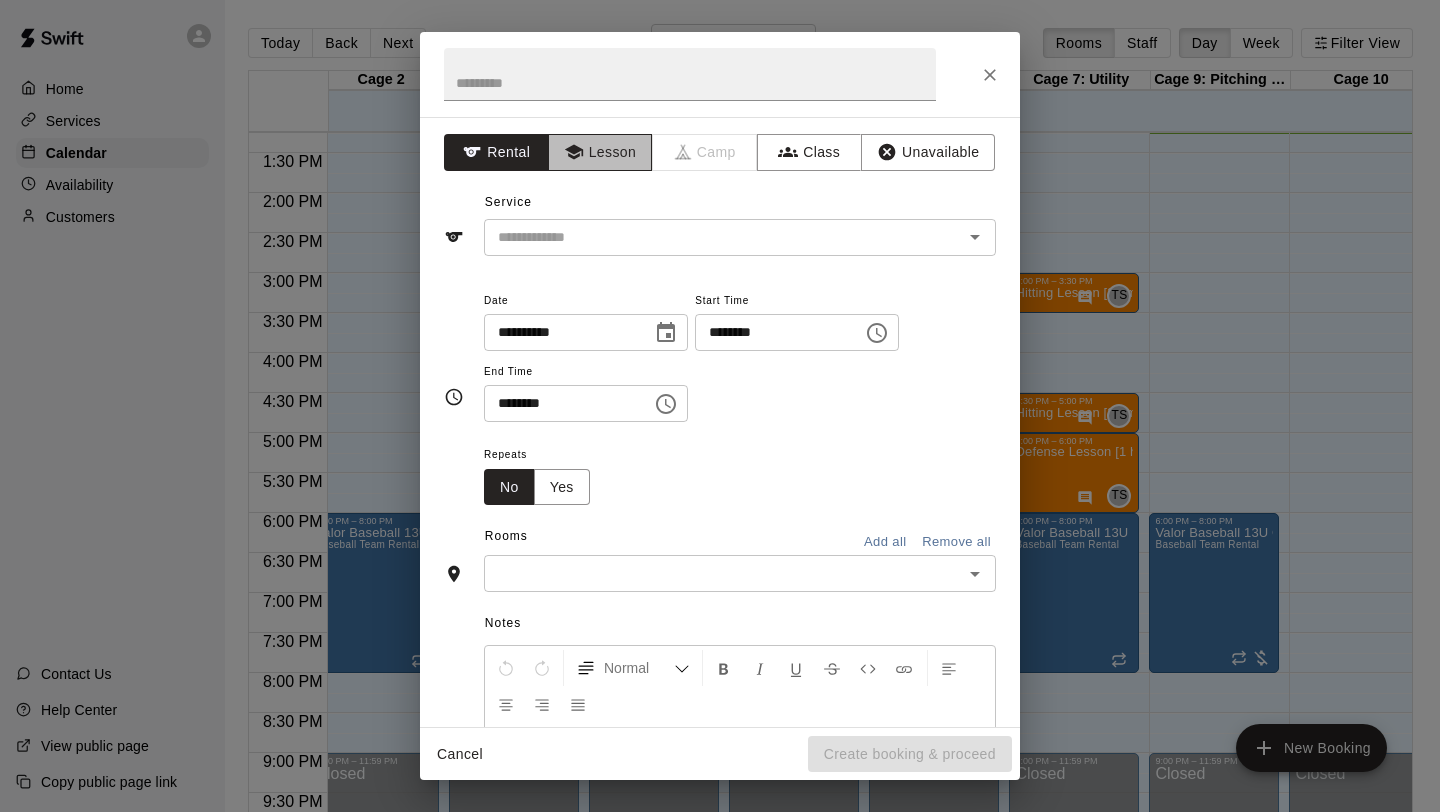 click on "Lesson" at bounding box center (600, 152) 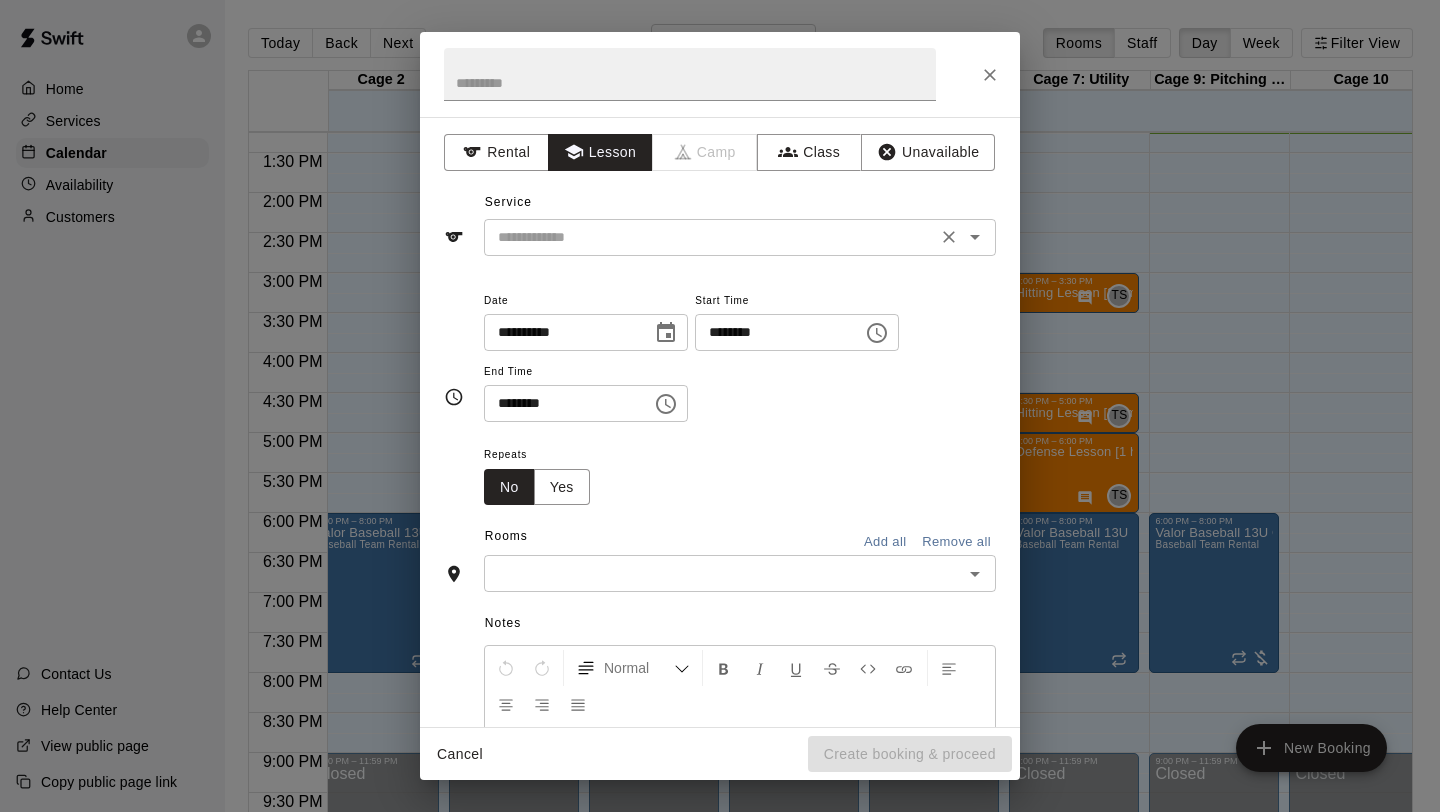 click at bounding box center (710, 237) 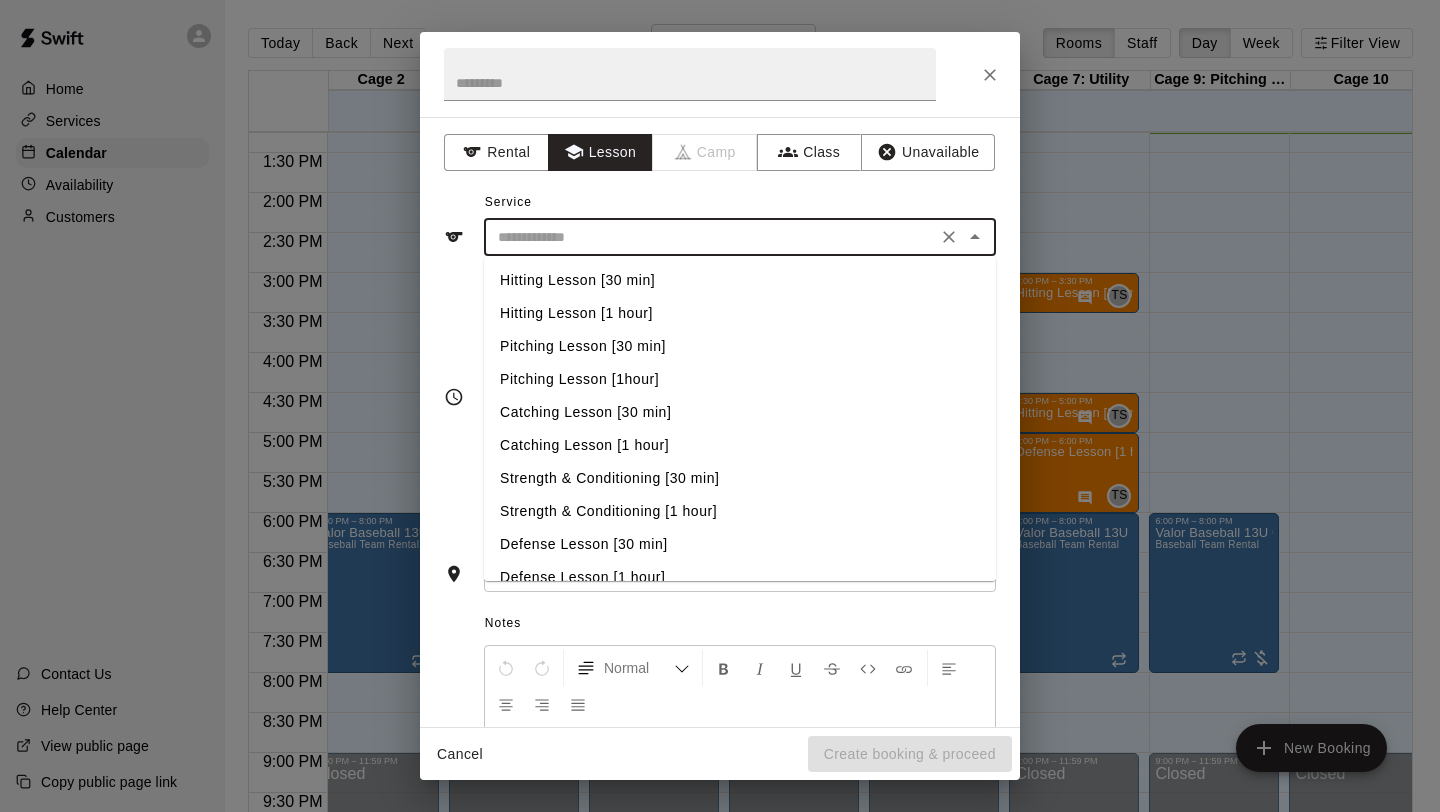 click on "Pitching Lesson [30 min]" at bounding box center (740, 346) 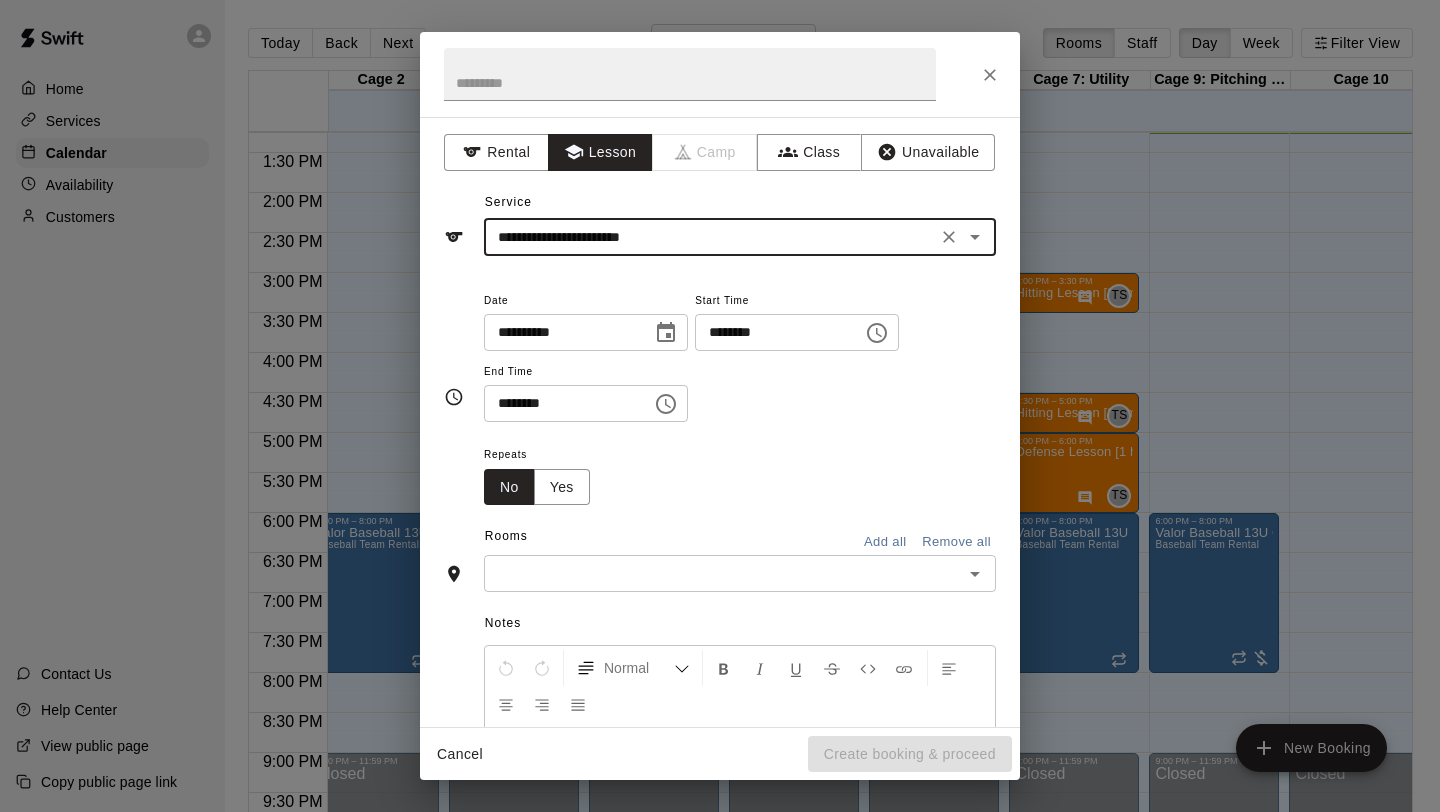 click 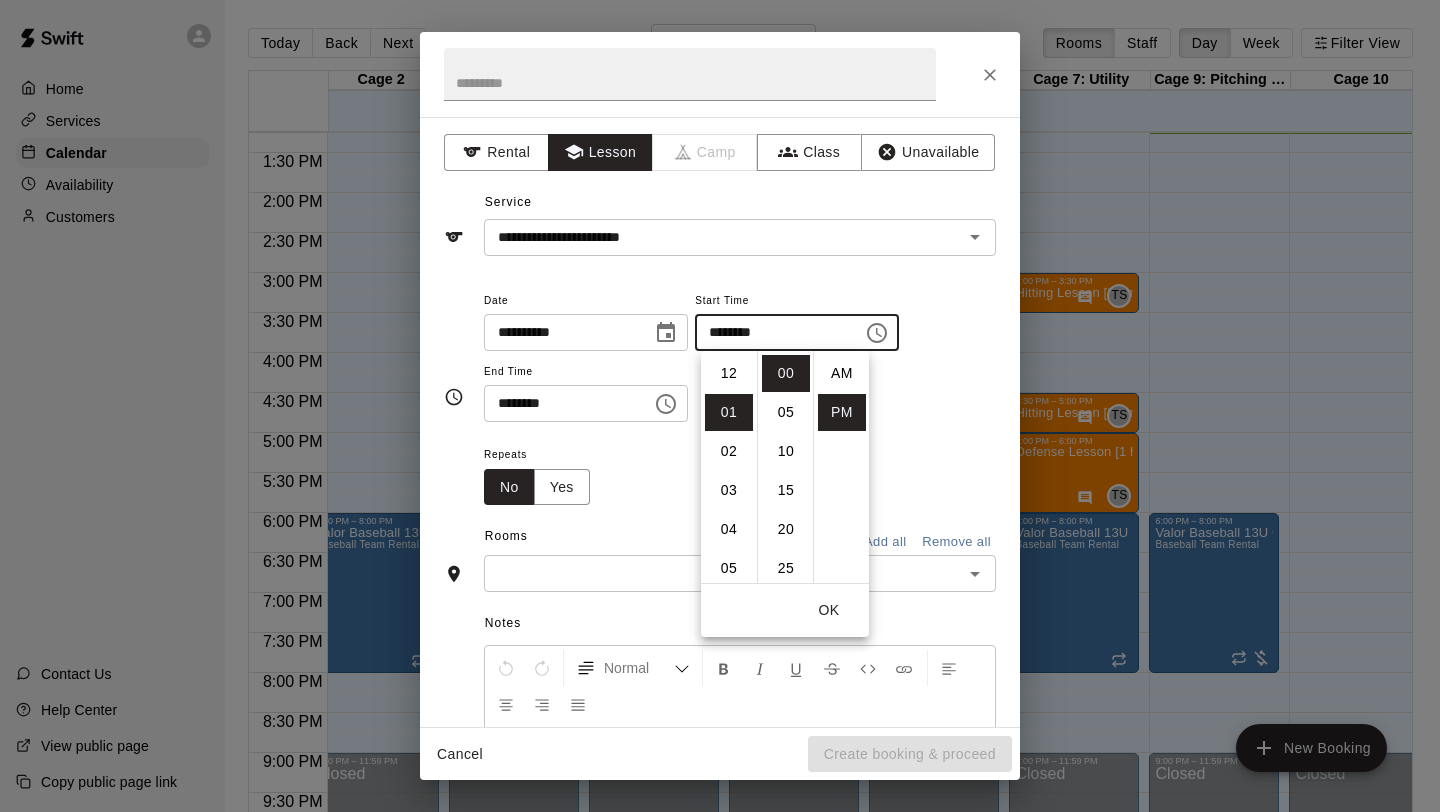 scroll, scrollTop: 39, scrollLeft: 0, axis: vertical 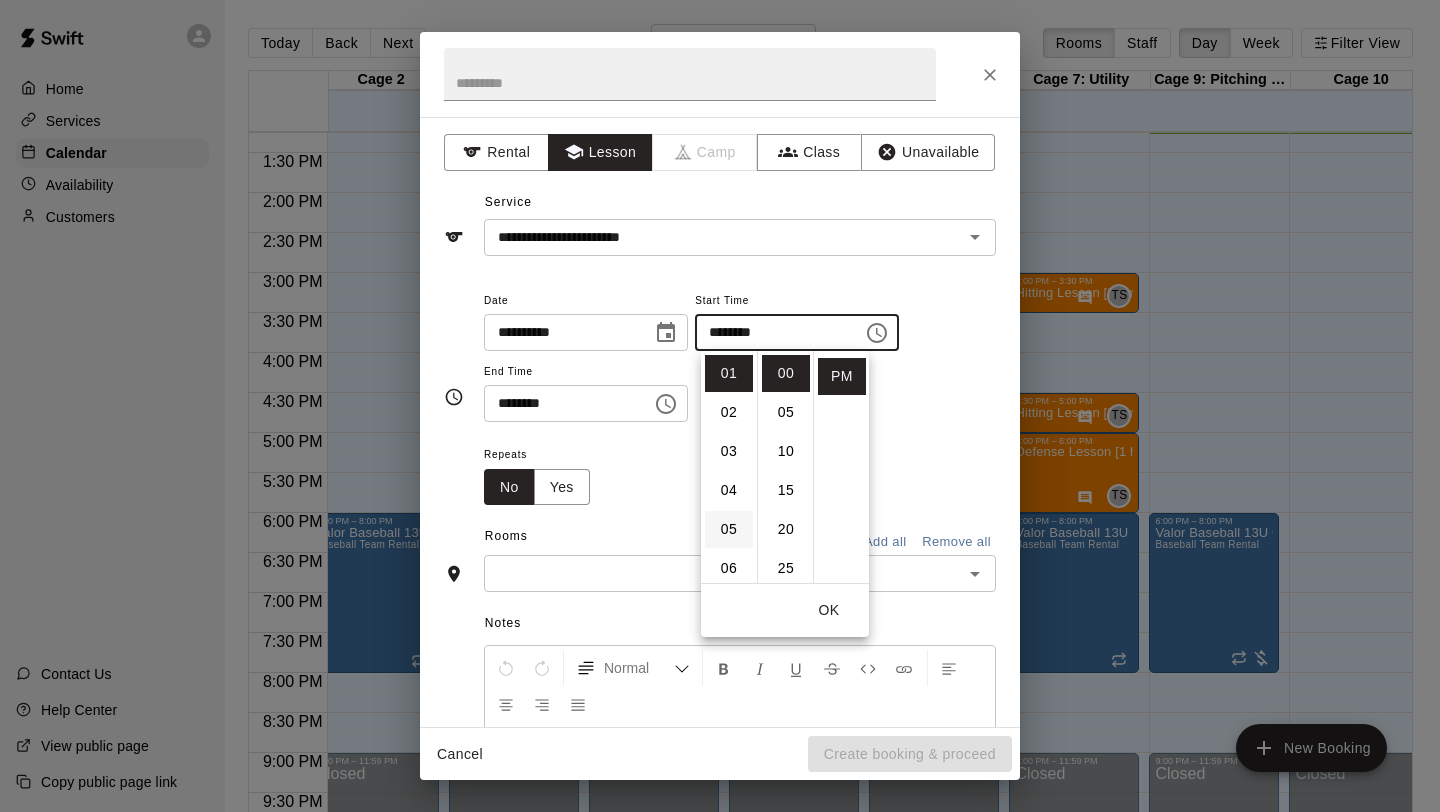 click on "05" at bounding box center (729, 529) 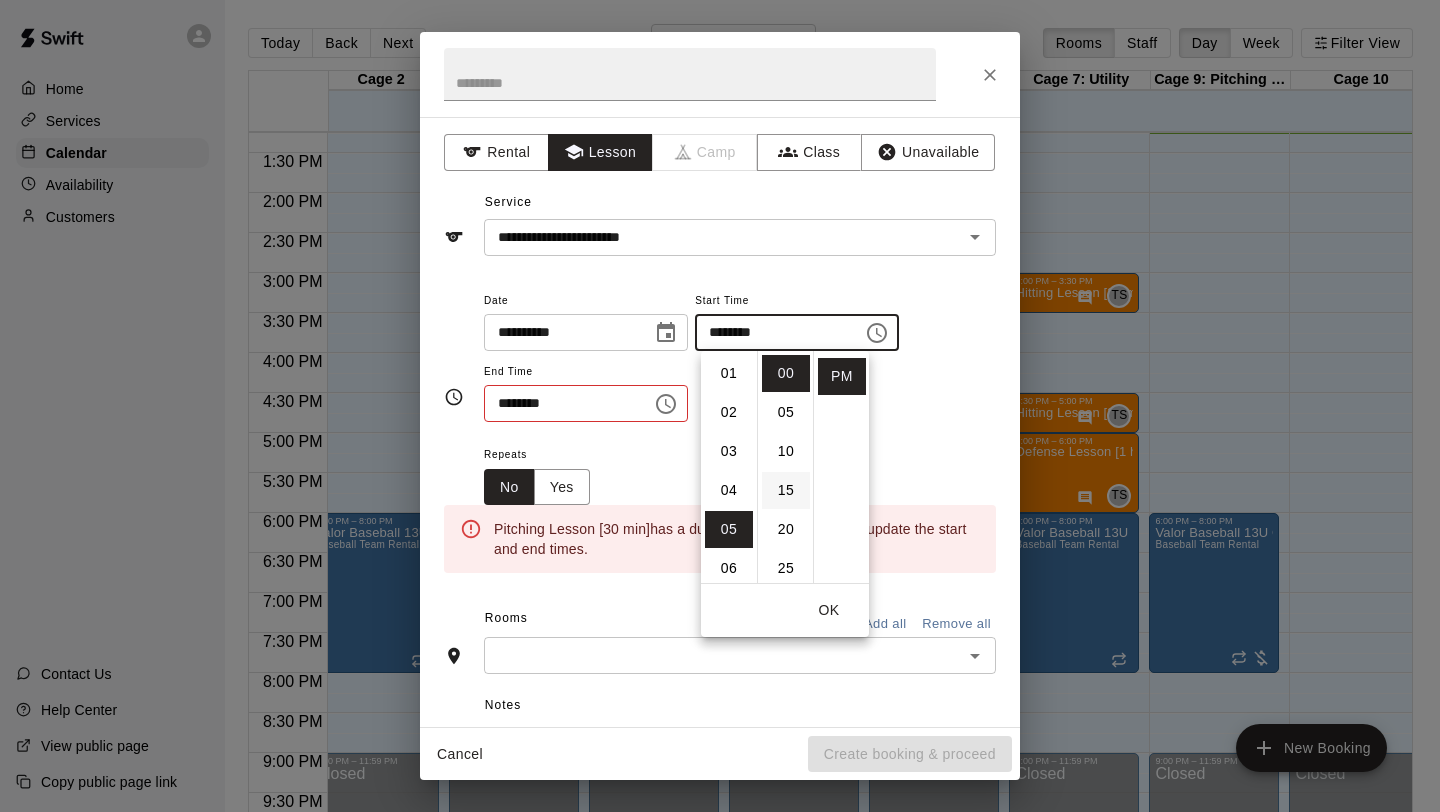scroll, scrollTop: 195, scrollLeft: 0, axis: vertical 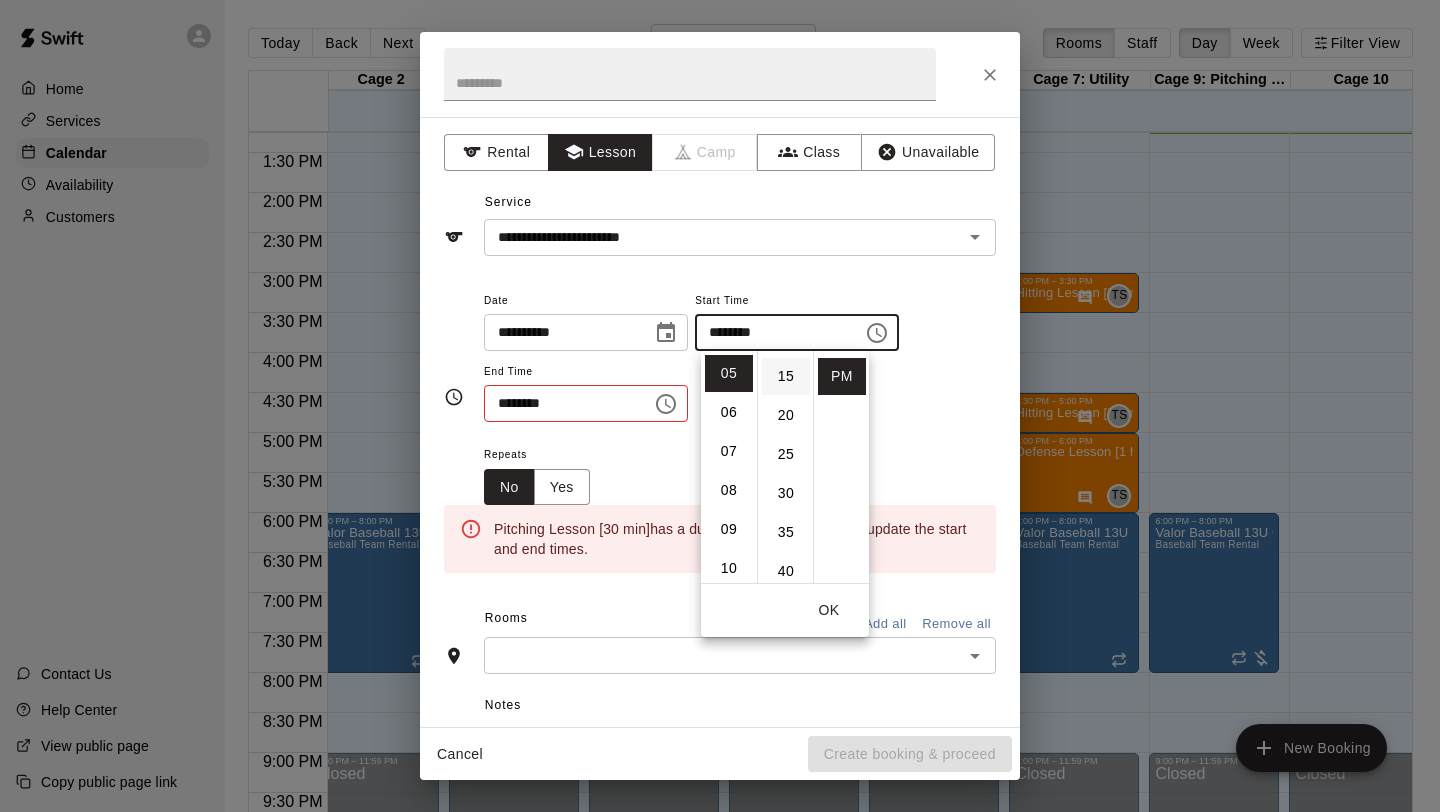 click on "30" at bounding box center (786, 493) 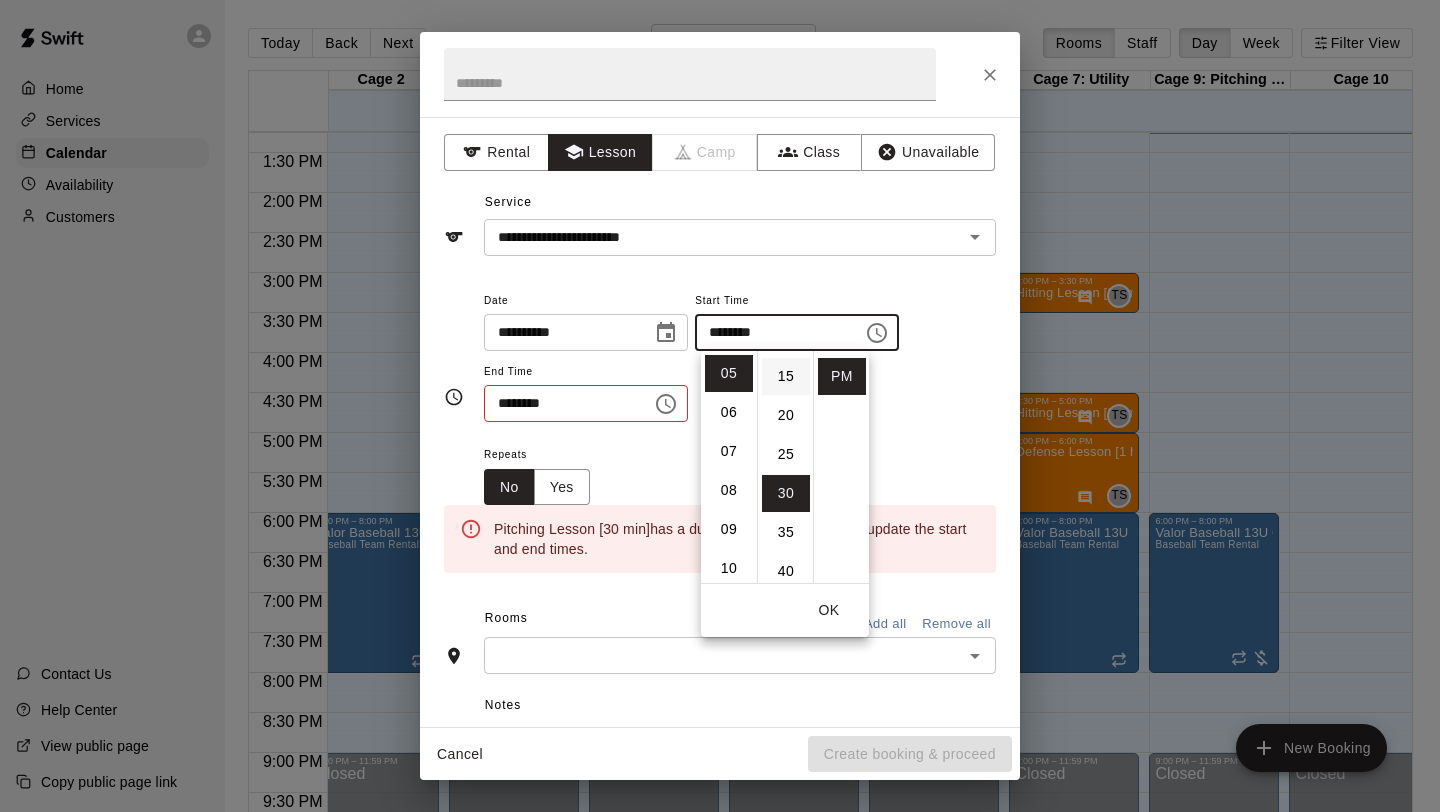 scroll, scrollTop: 234, scrollLeft: 0, axis: vertical 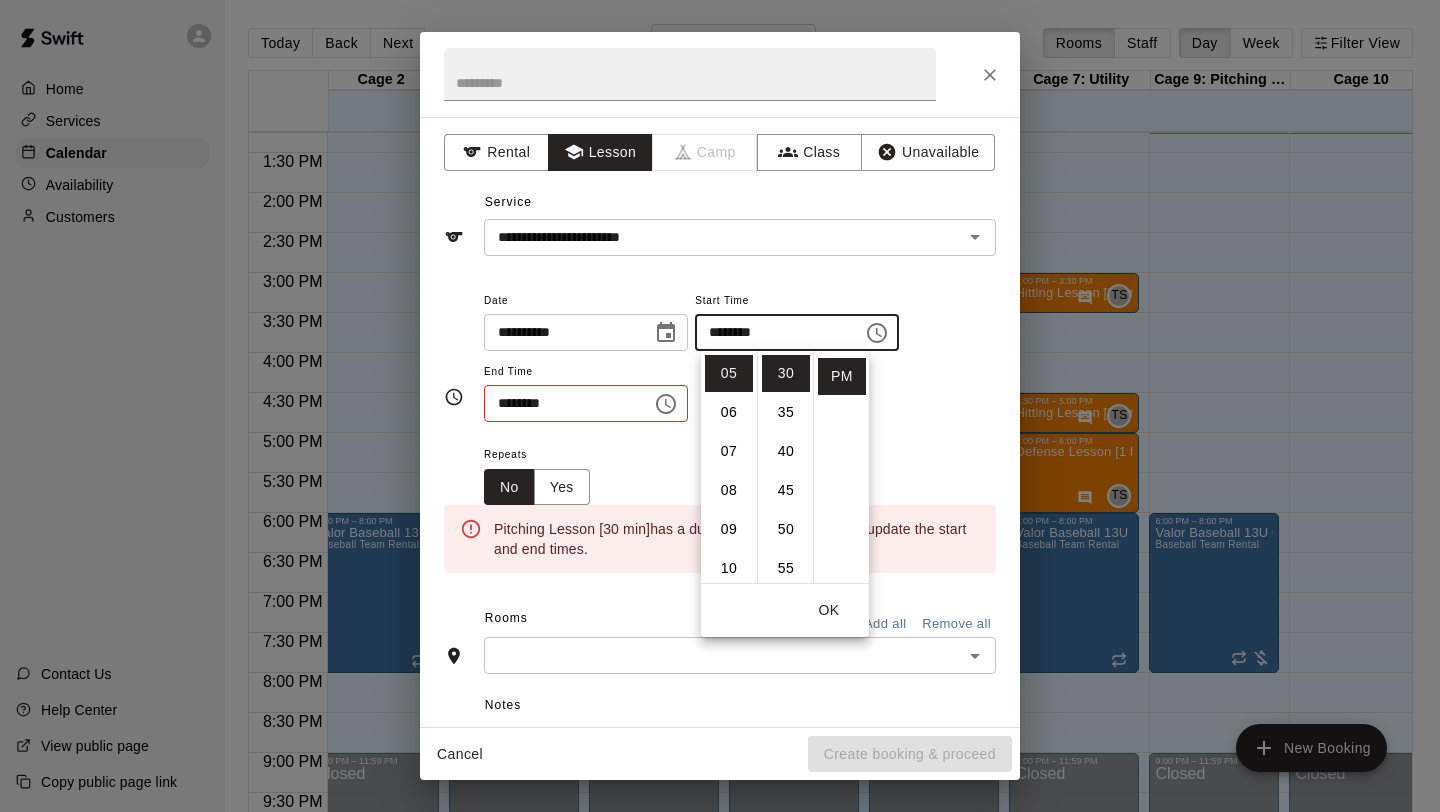 click 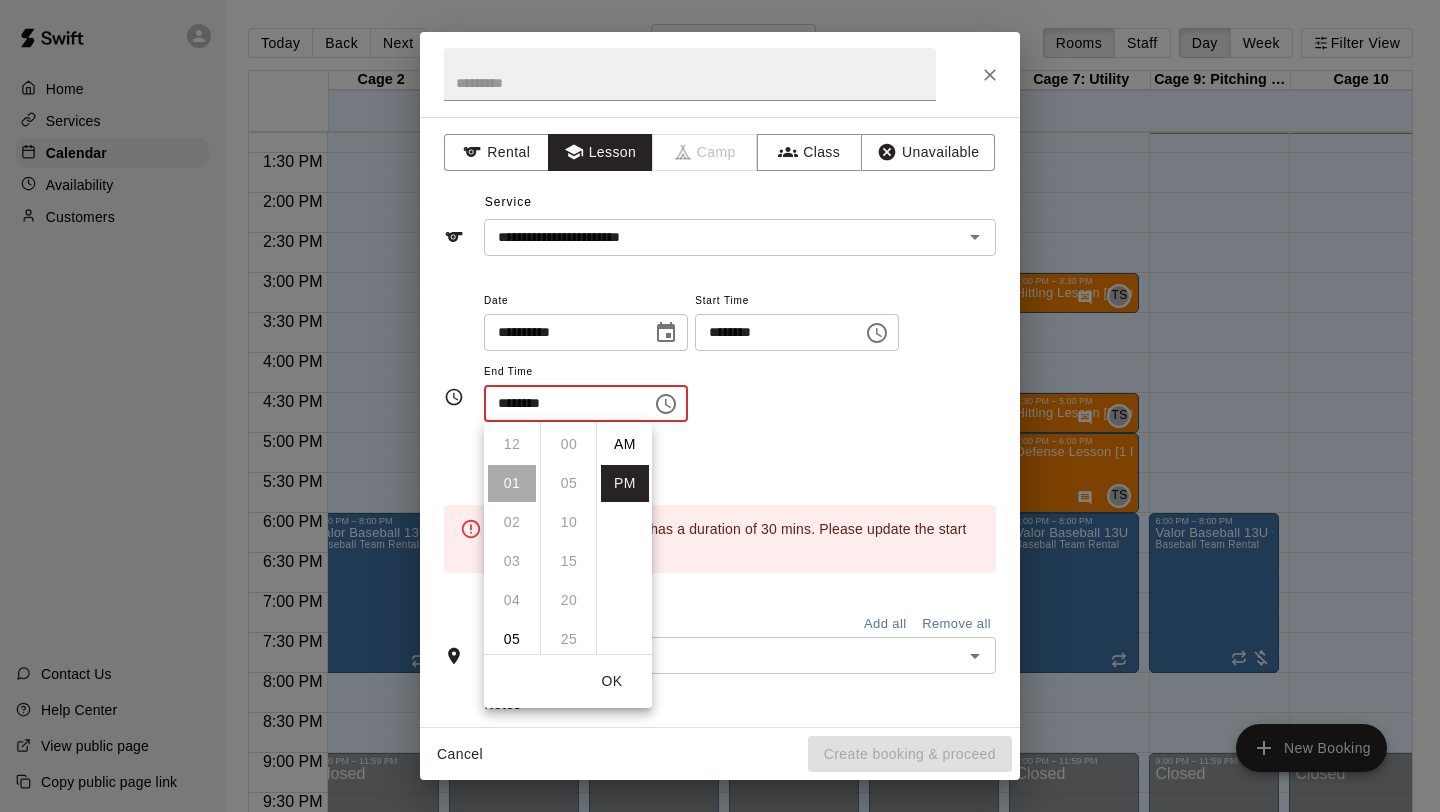 scroll, scrollTop: 39, scrollLeft: 0, axis: vertical 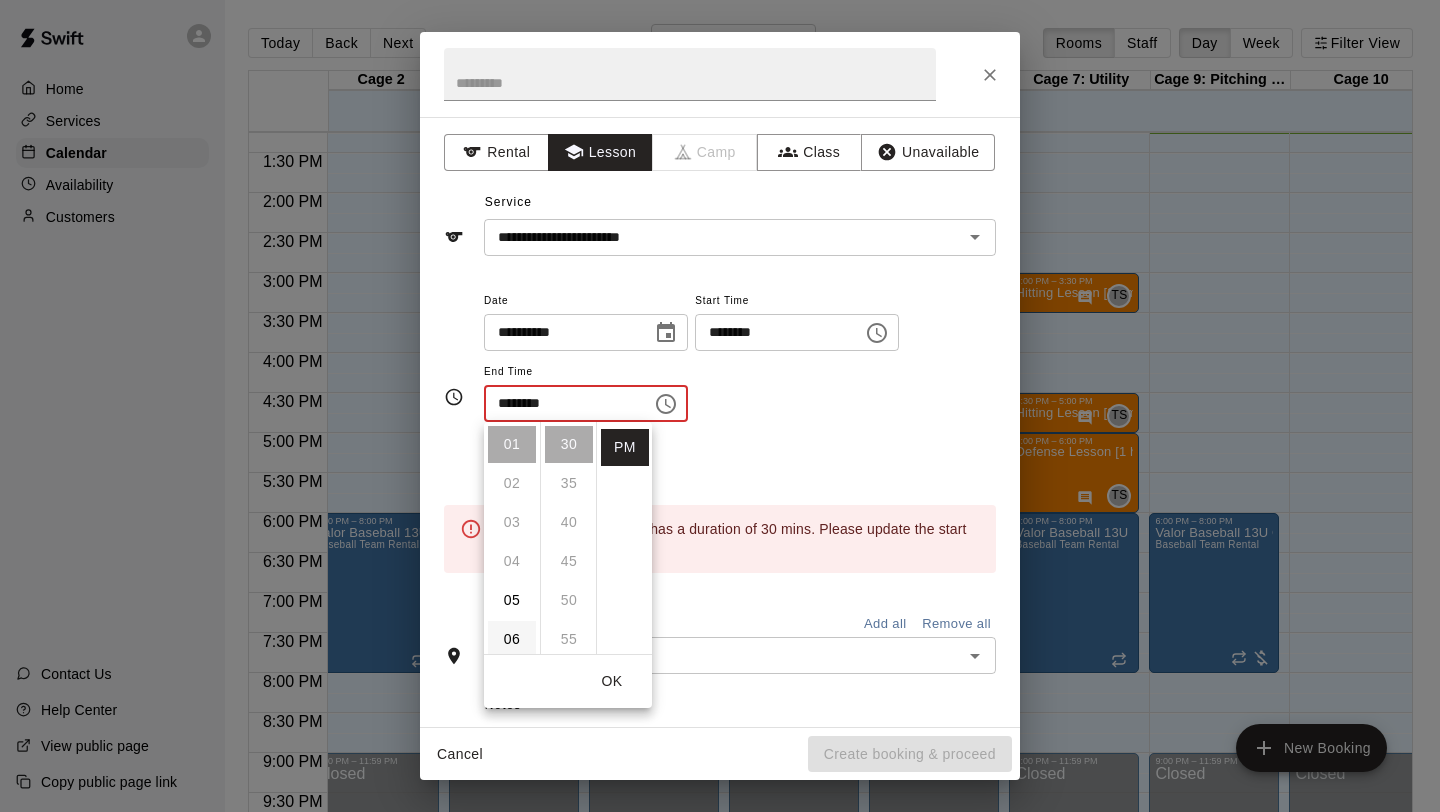 click on "06" at bounding box center [512, 639] 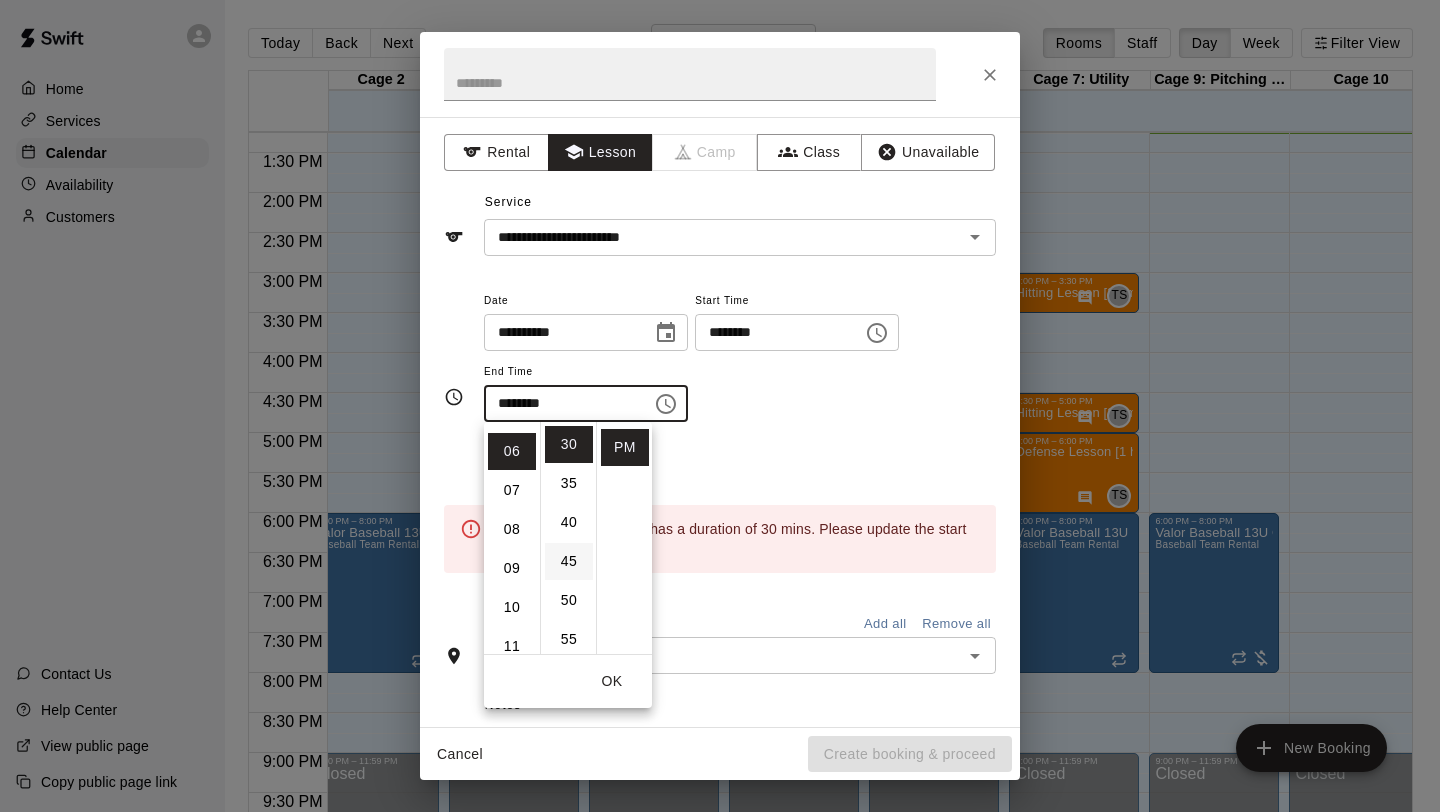 scroll, scrollTop: 234, scrollLeft: 0, axis: vertical 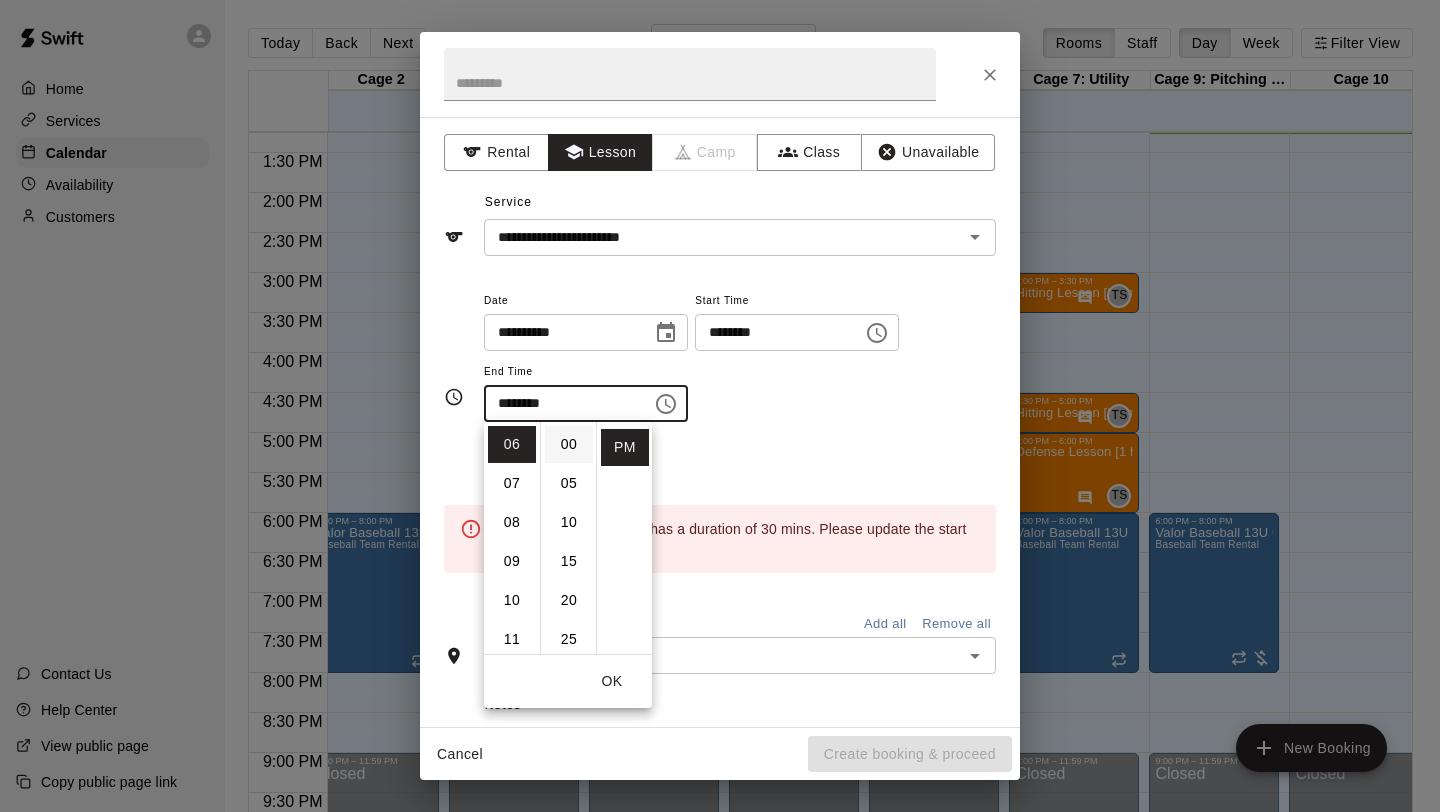 click on "00" at bounding box center (569, 444) 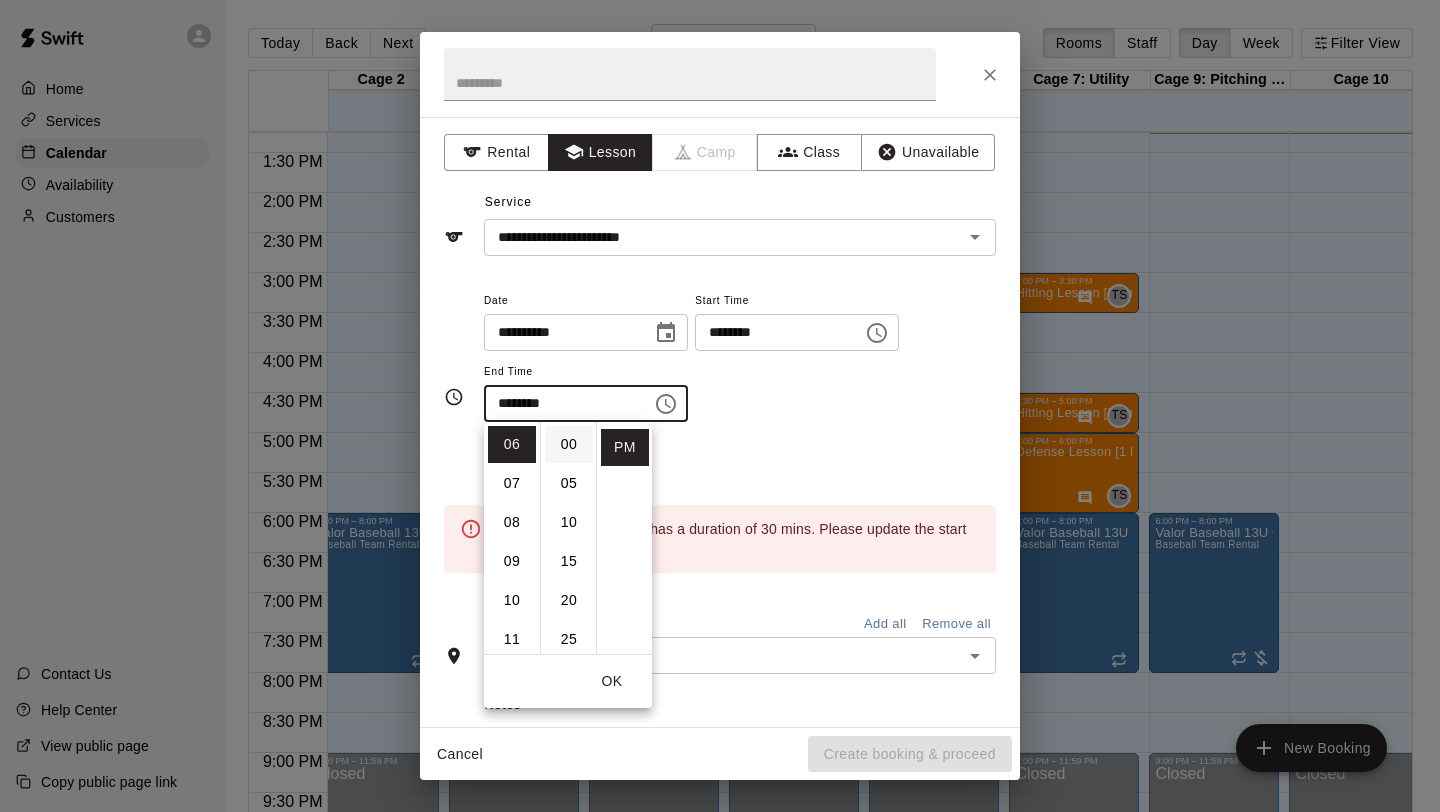 type on "********" 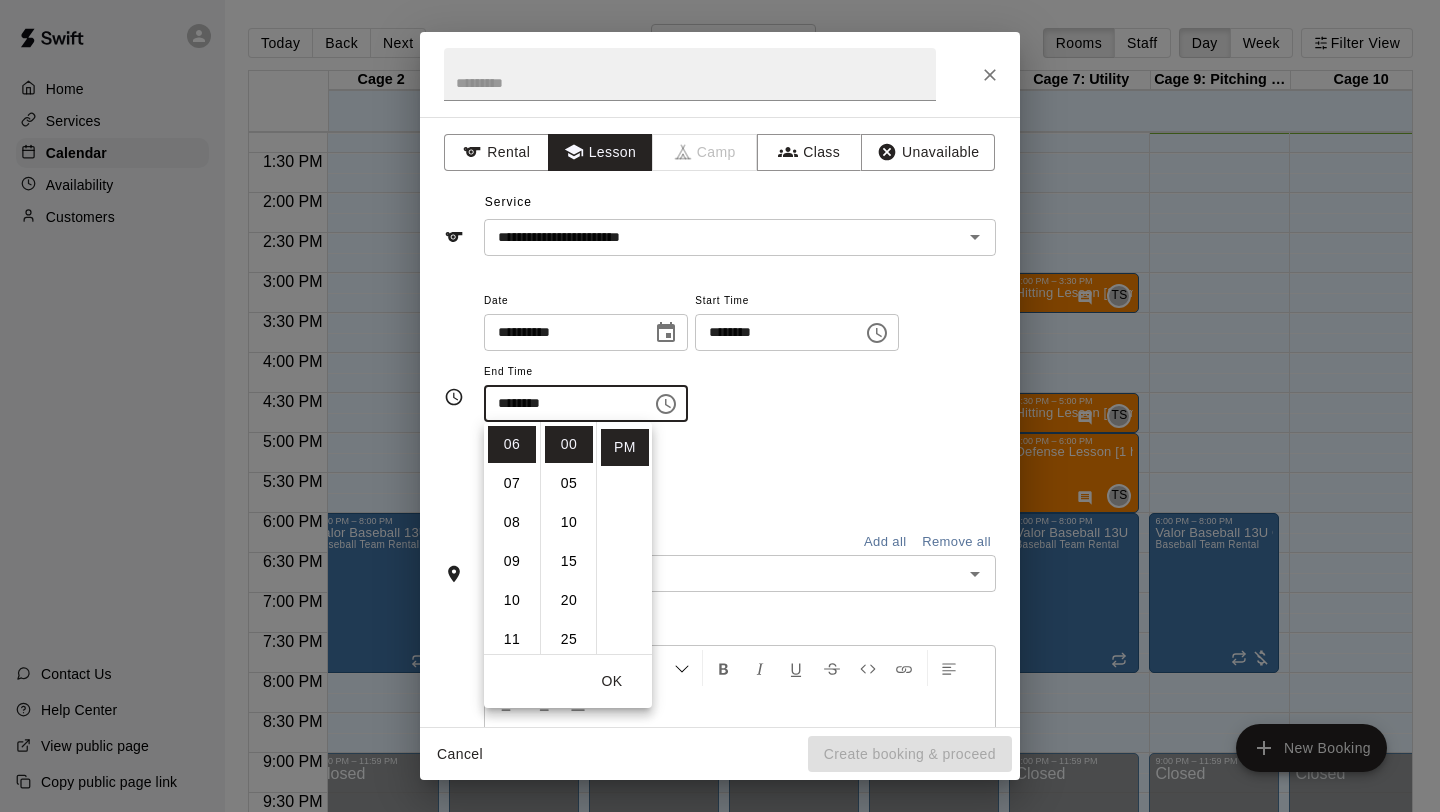 click on "**********" at bounding box center [740, 355] 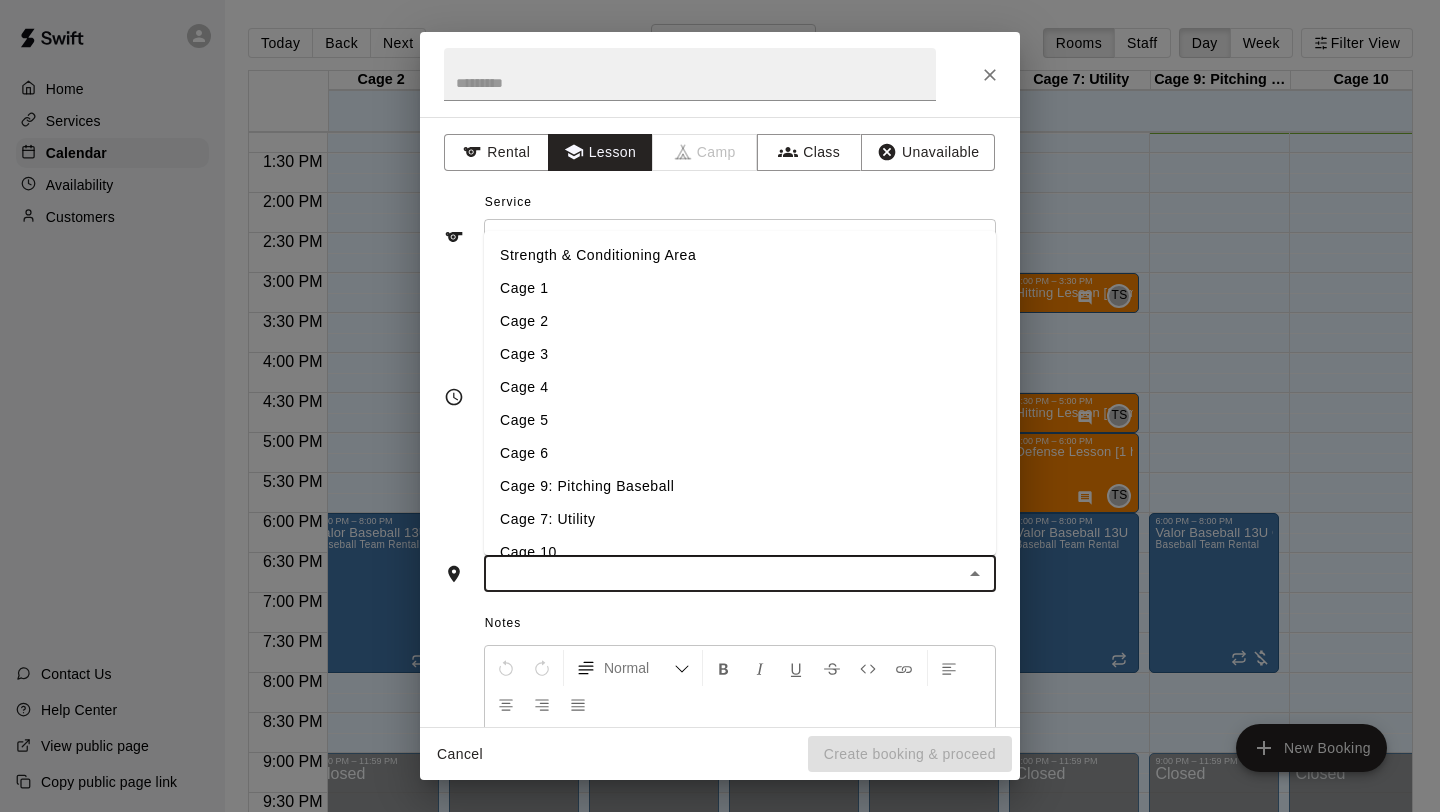 click at bounding box center [723, 573] 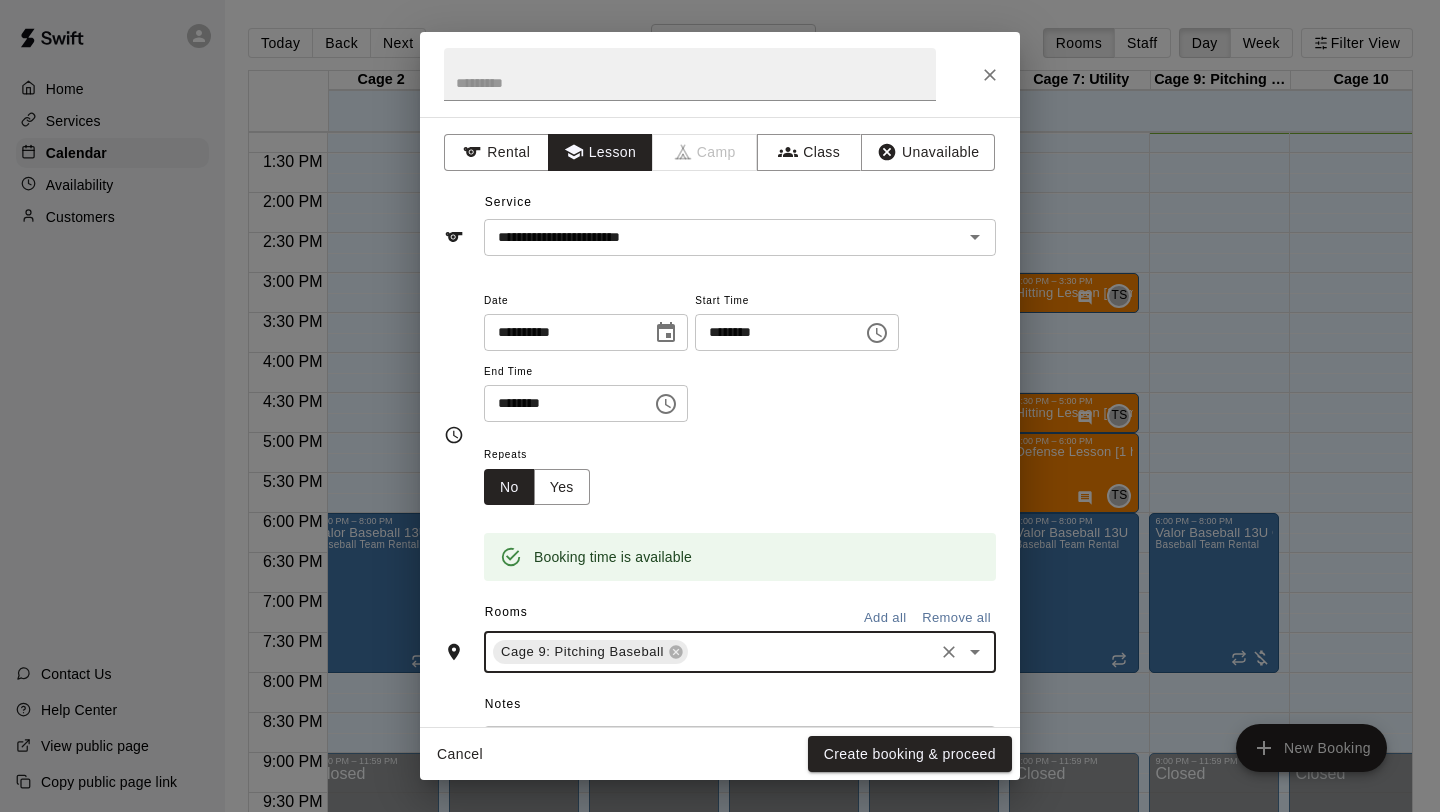 scroll, scrollTop: 269, scrollLeft: 0, axis: vertical 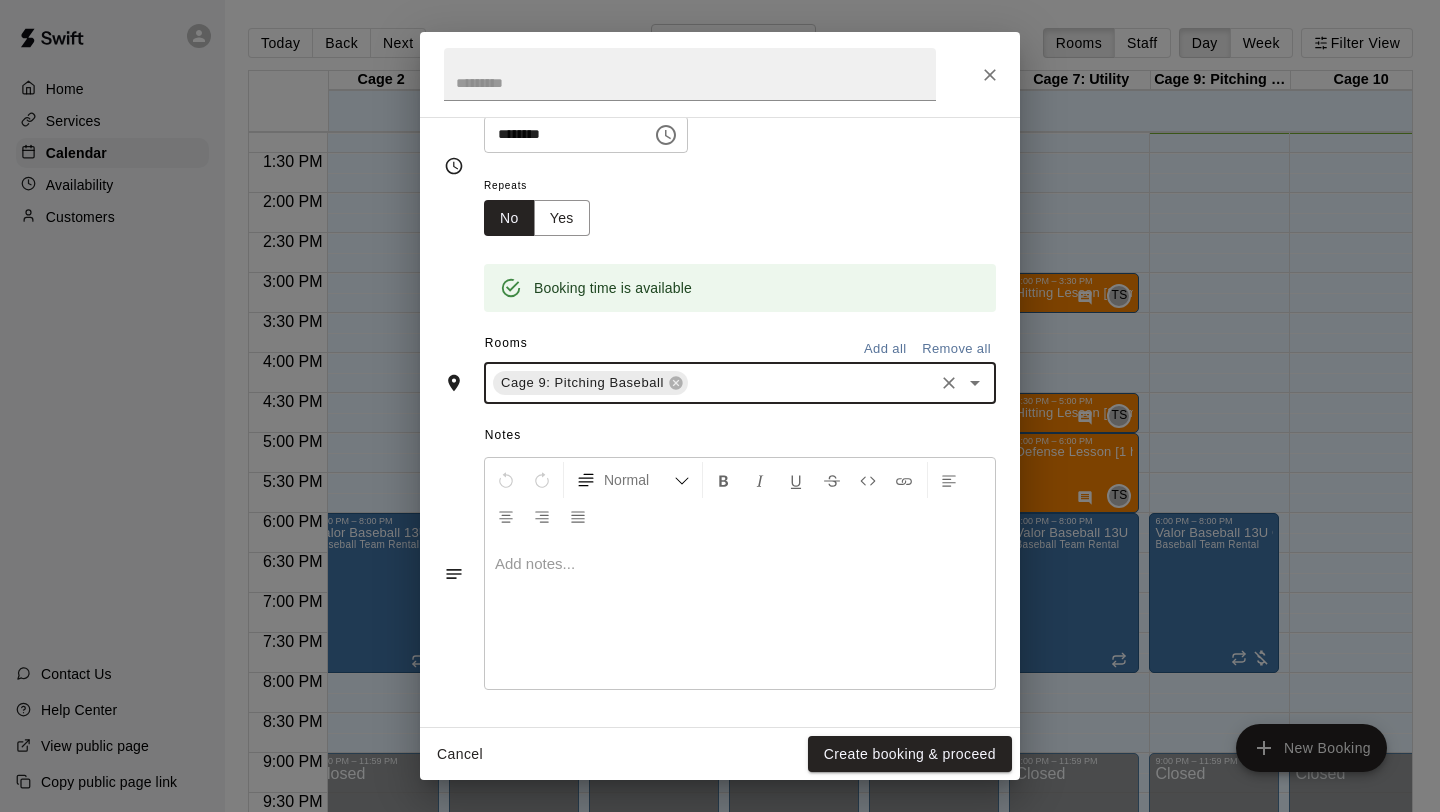 click at bounding box center (740, 614) 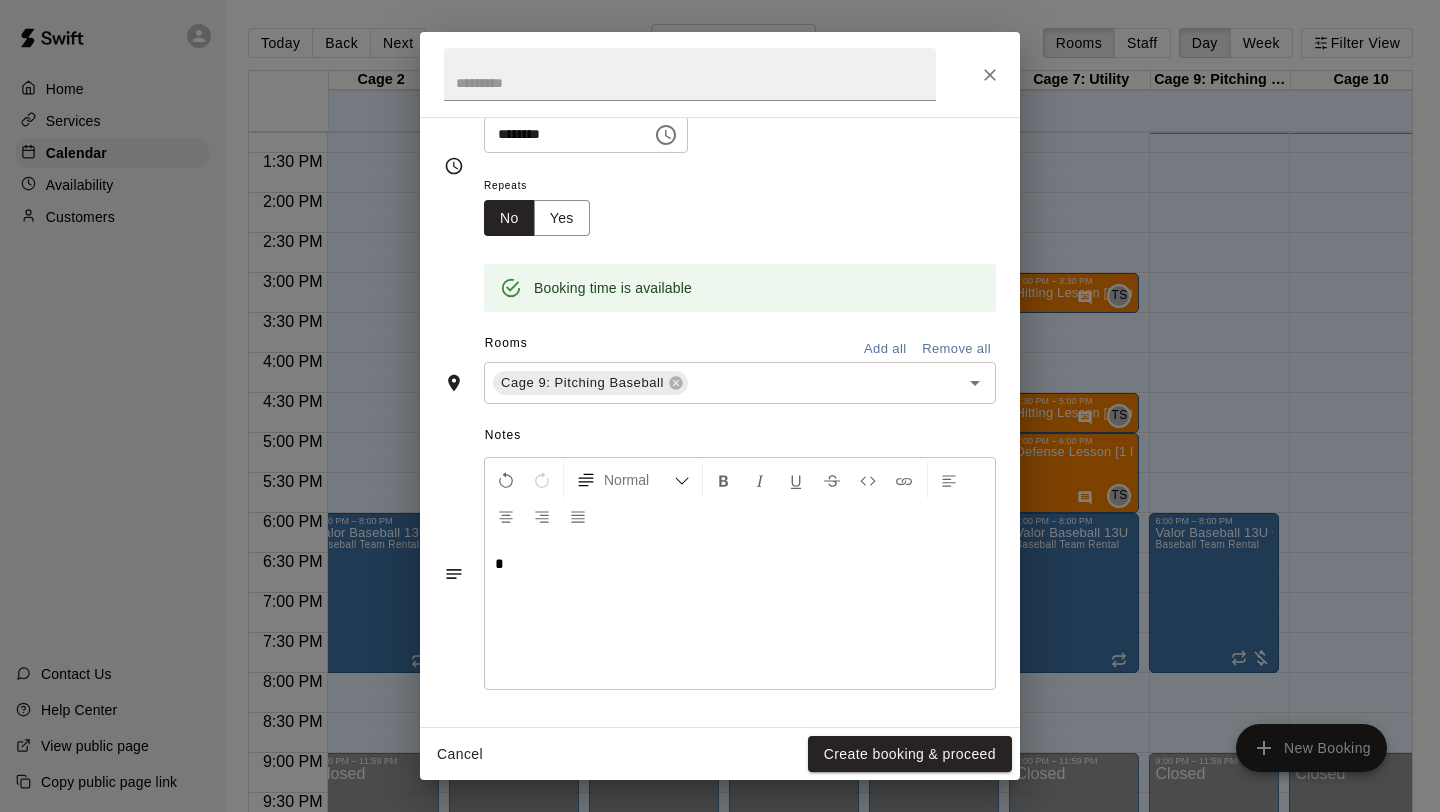 type 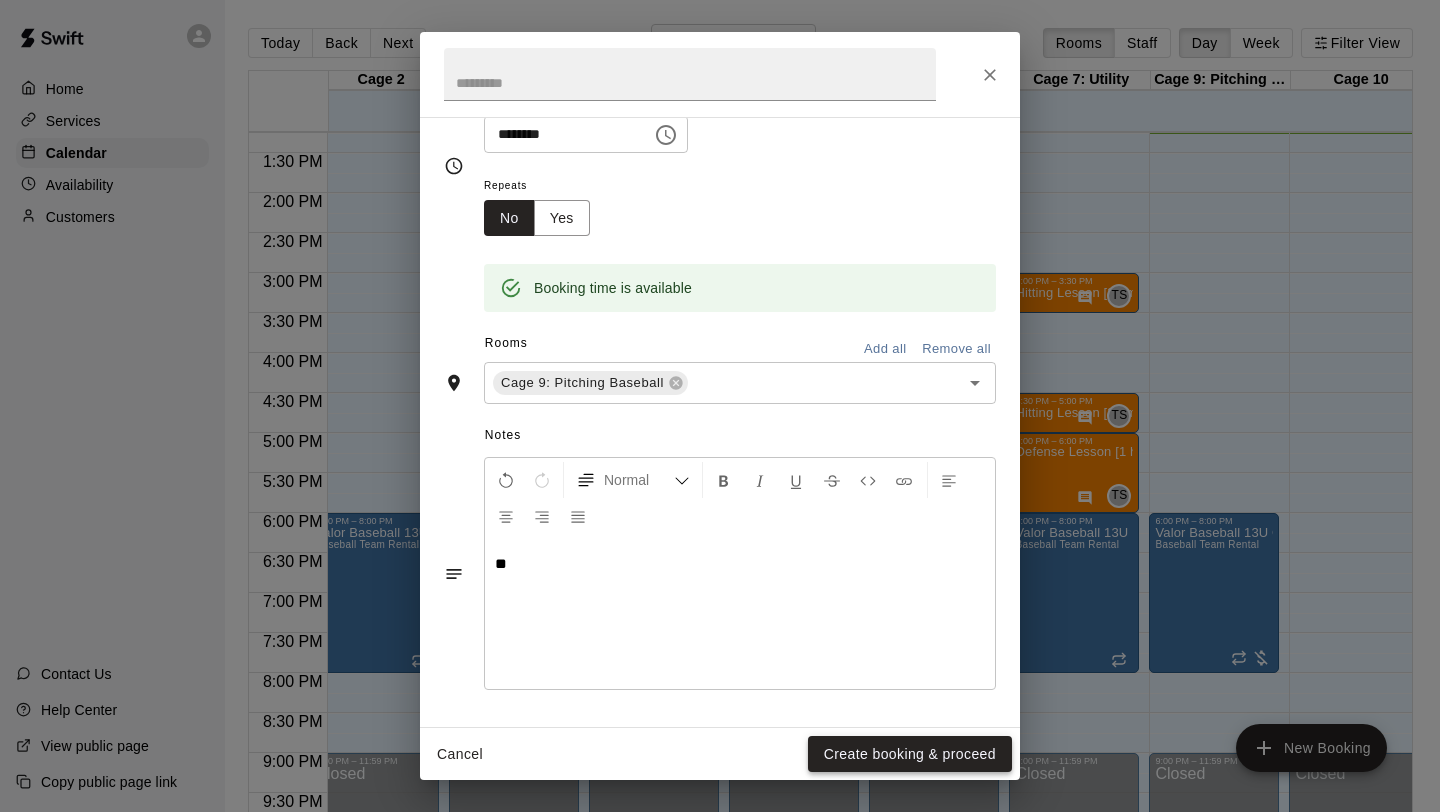click on "Create booking & proceed" at bounding box center (910, 754) 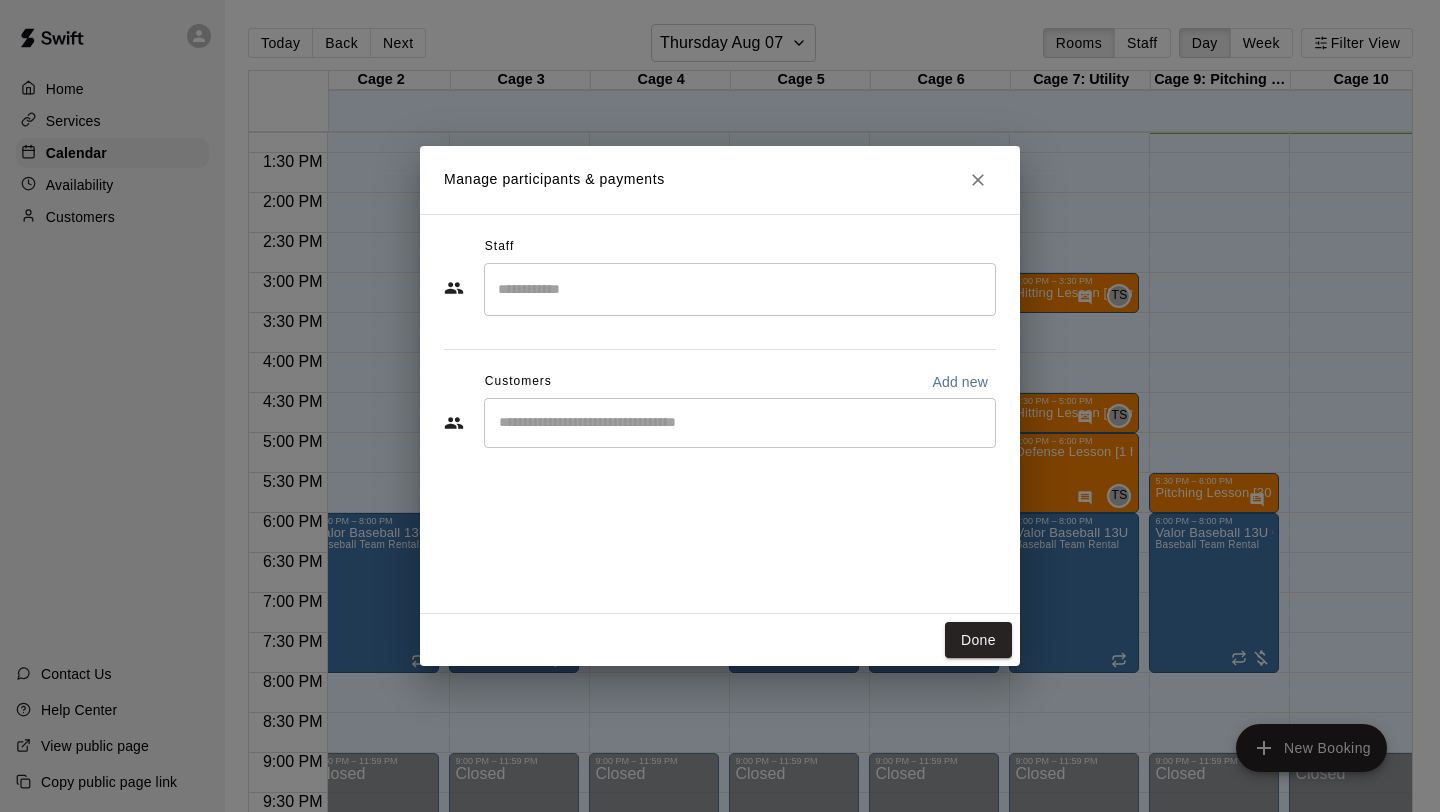 click at bounding box center [740, 289] 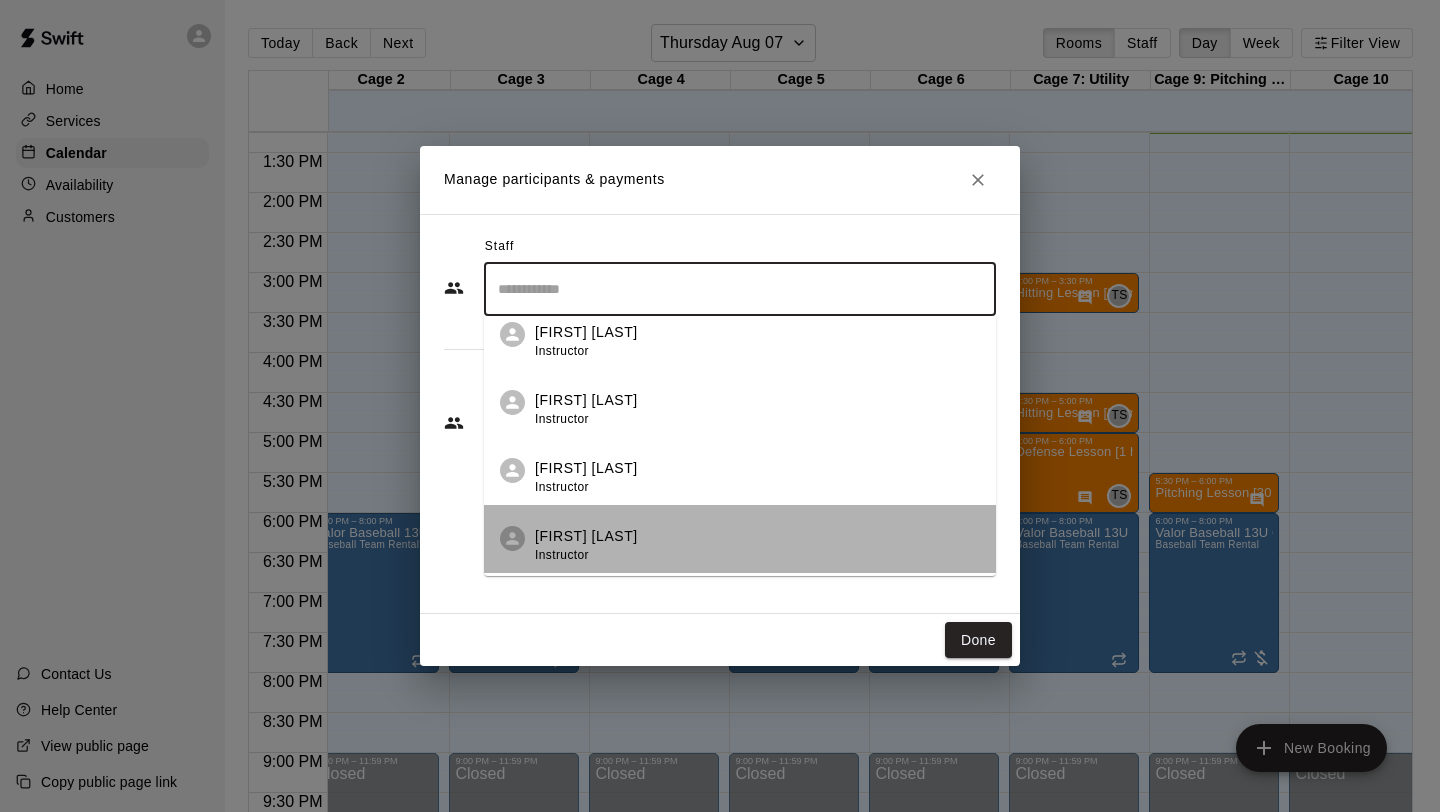 click on "[FIRST] [LAST]" at bounding box center [586, 536] 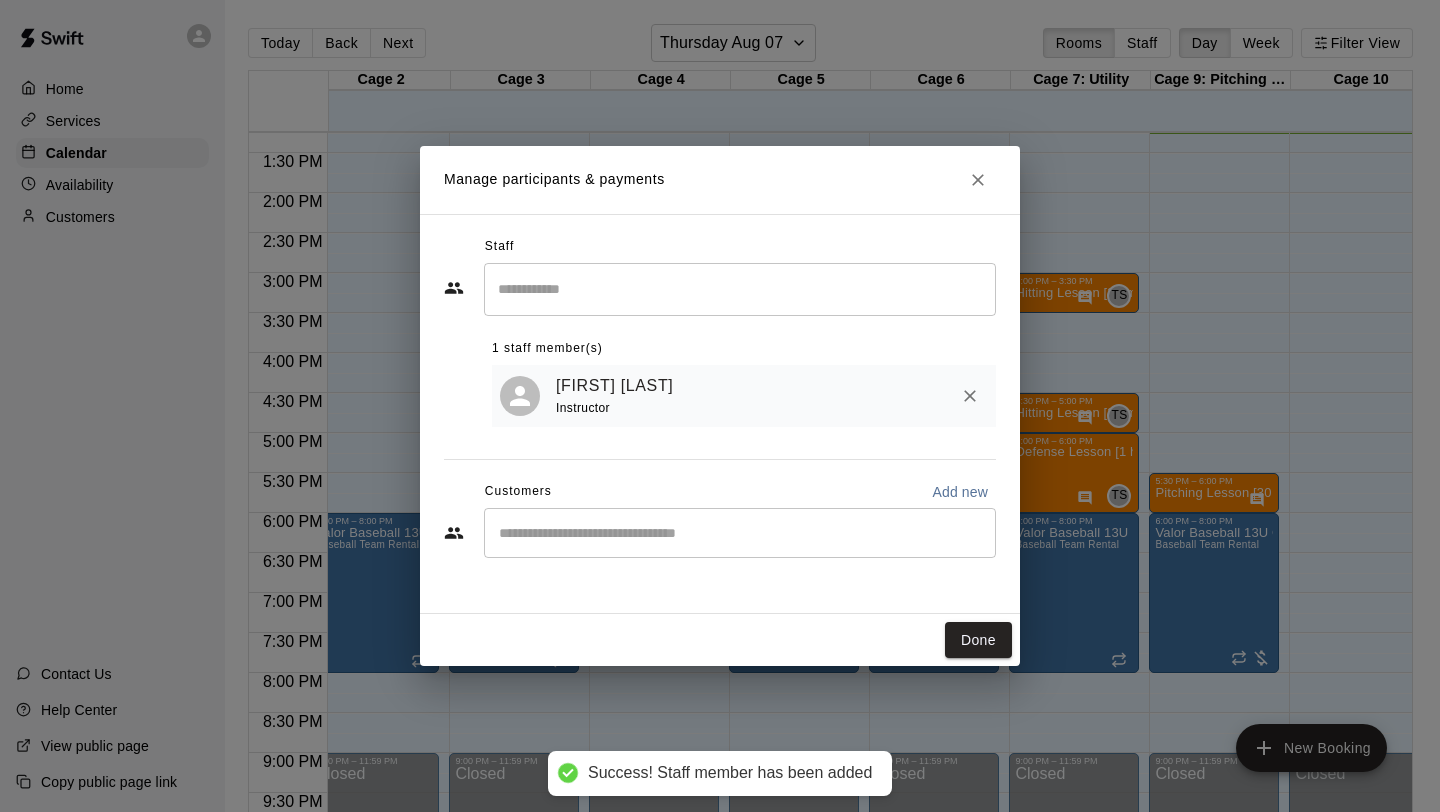 click on "Staff &nbsp; 1 &nbsp; staff member(s) [FIRST] [LAST] Instructor Customers Add new &nbsp;" at bounding box center (720, 404) 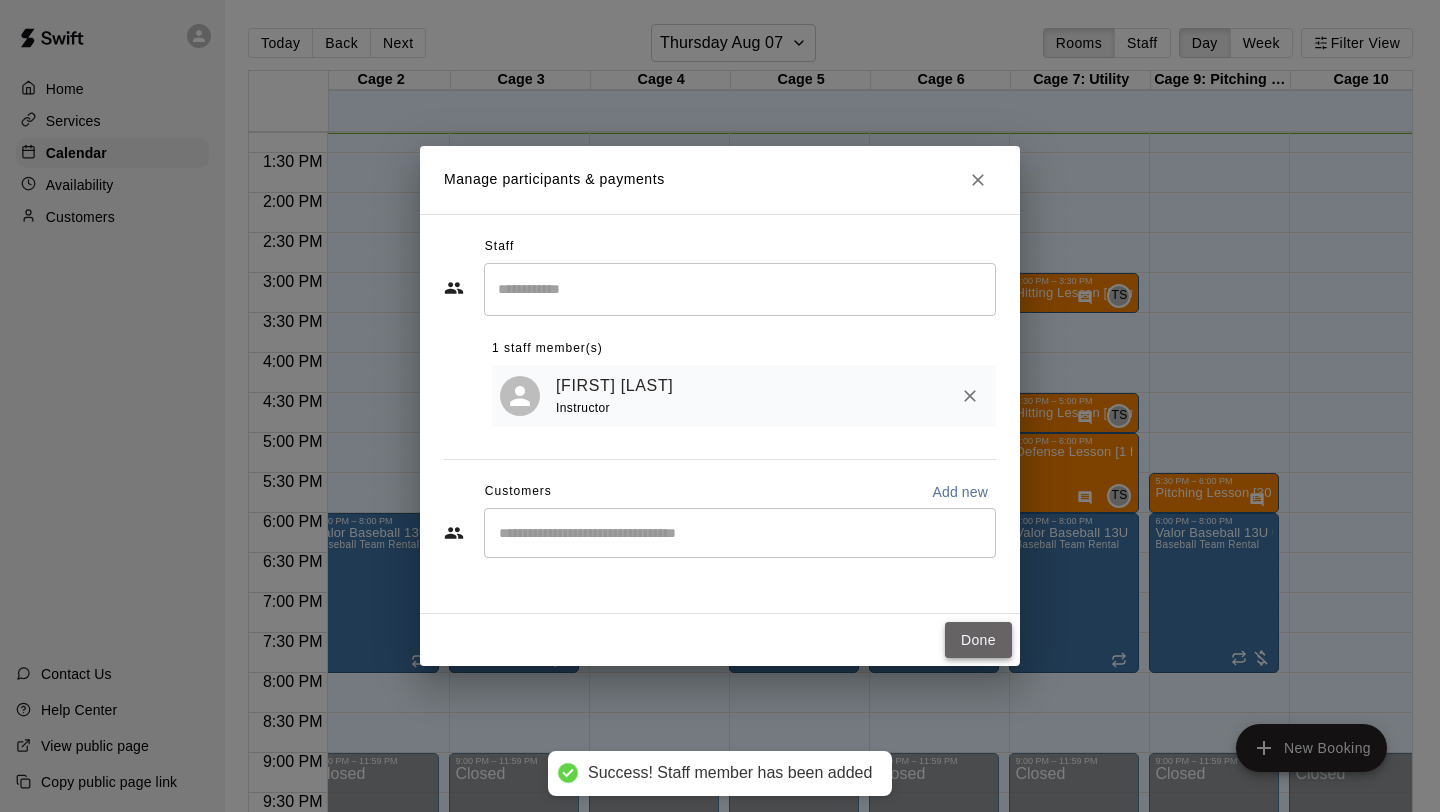 click on "Done" at bounding box center (978, 640) 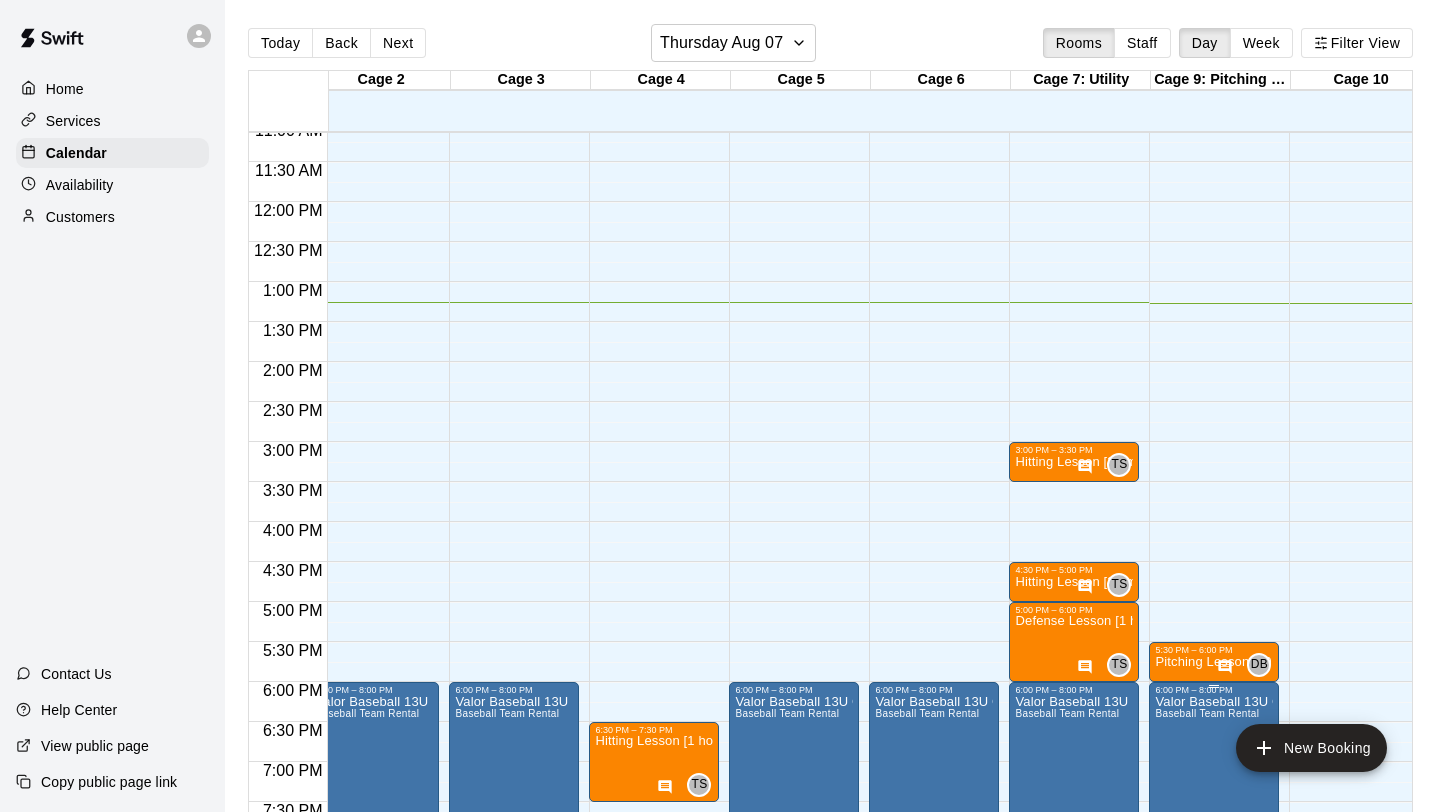 scroll, scrollTop: 891, scrollLeft: 158, axis: both 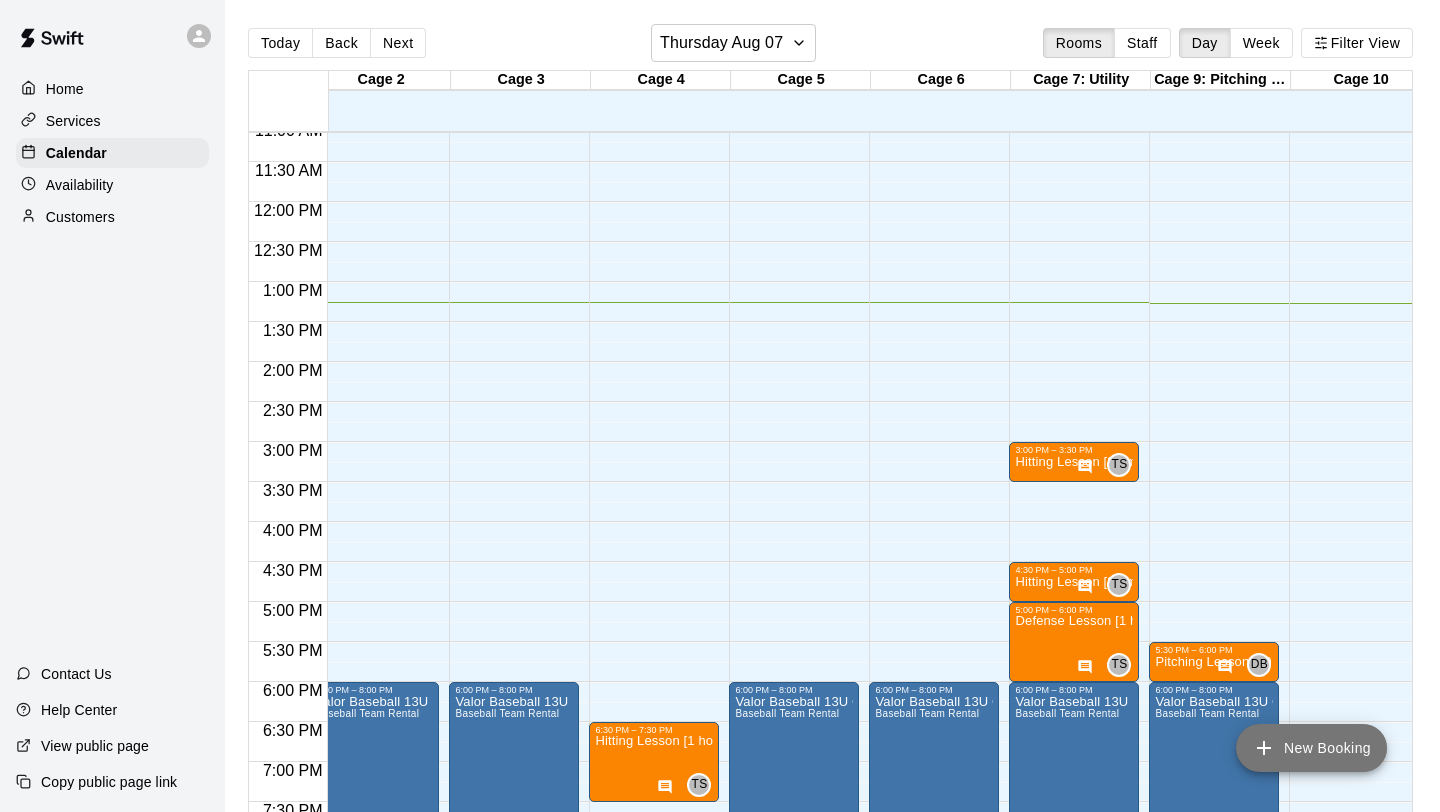 click on "New Booking" at bounding box center (1311, 748) 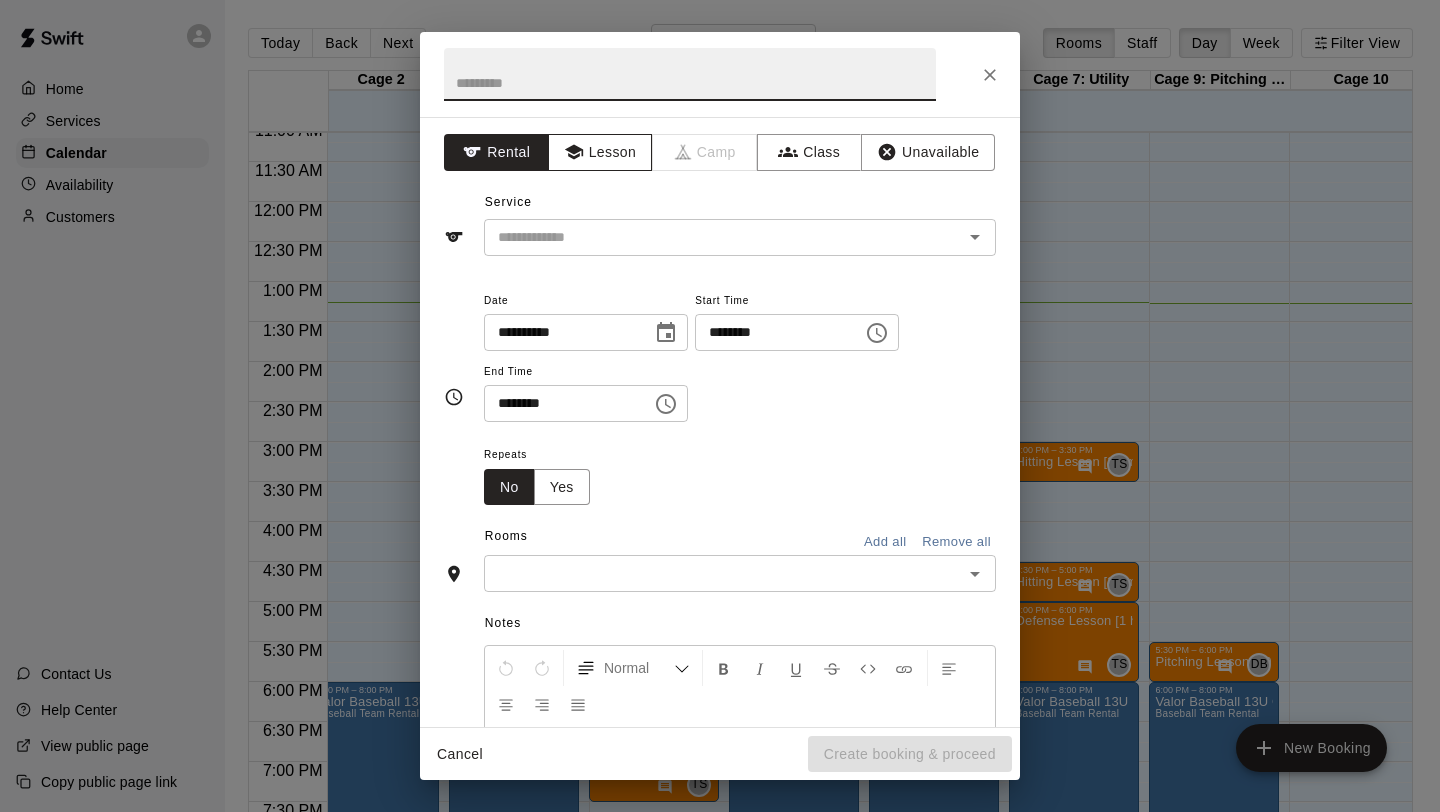 click on "Lesson" at bounding box center [600, 152] 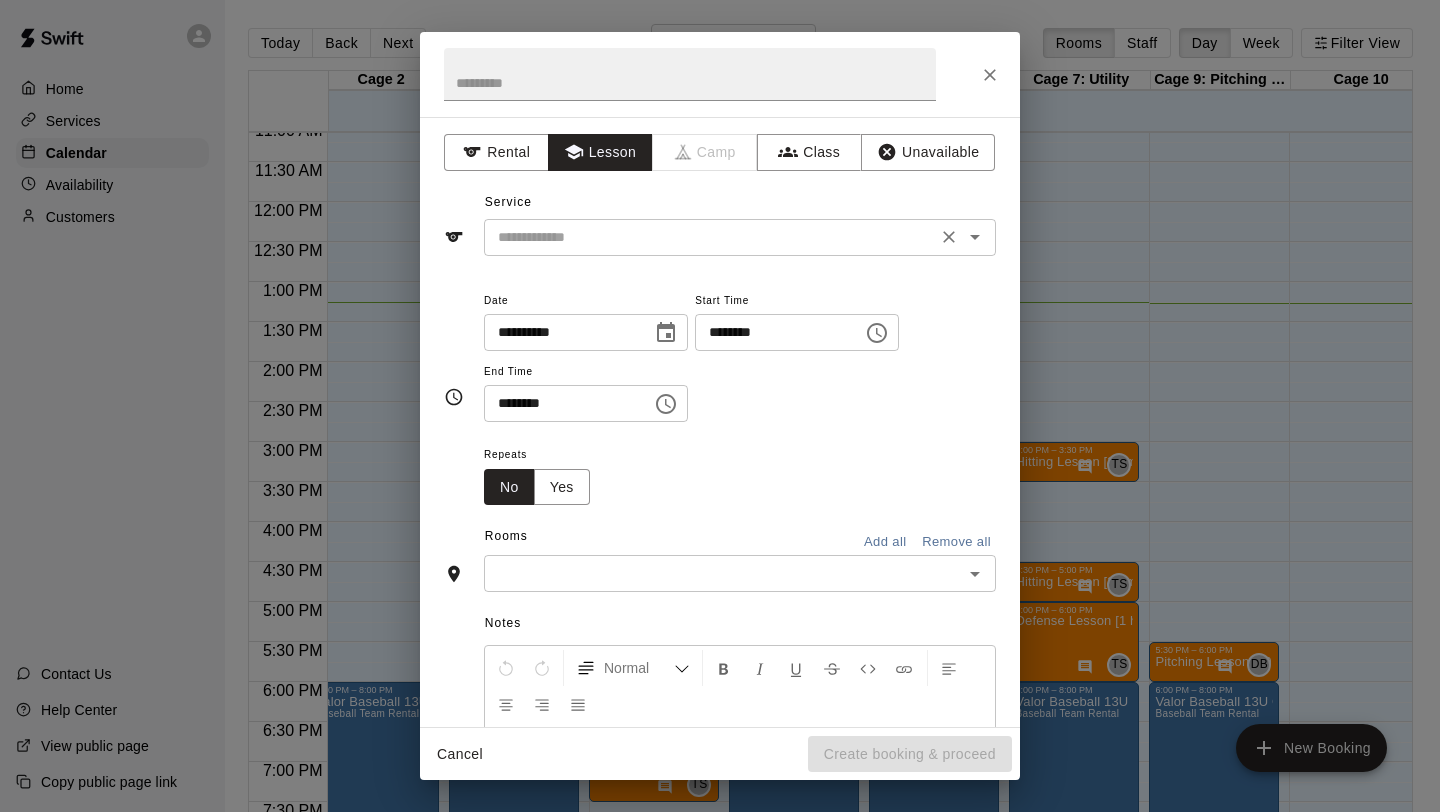 click at bounding box center [710, 237] 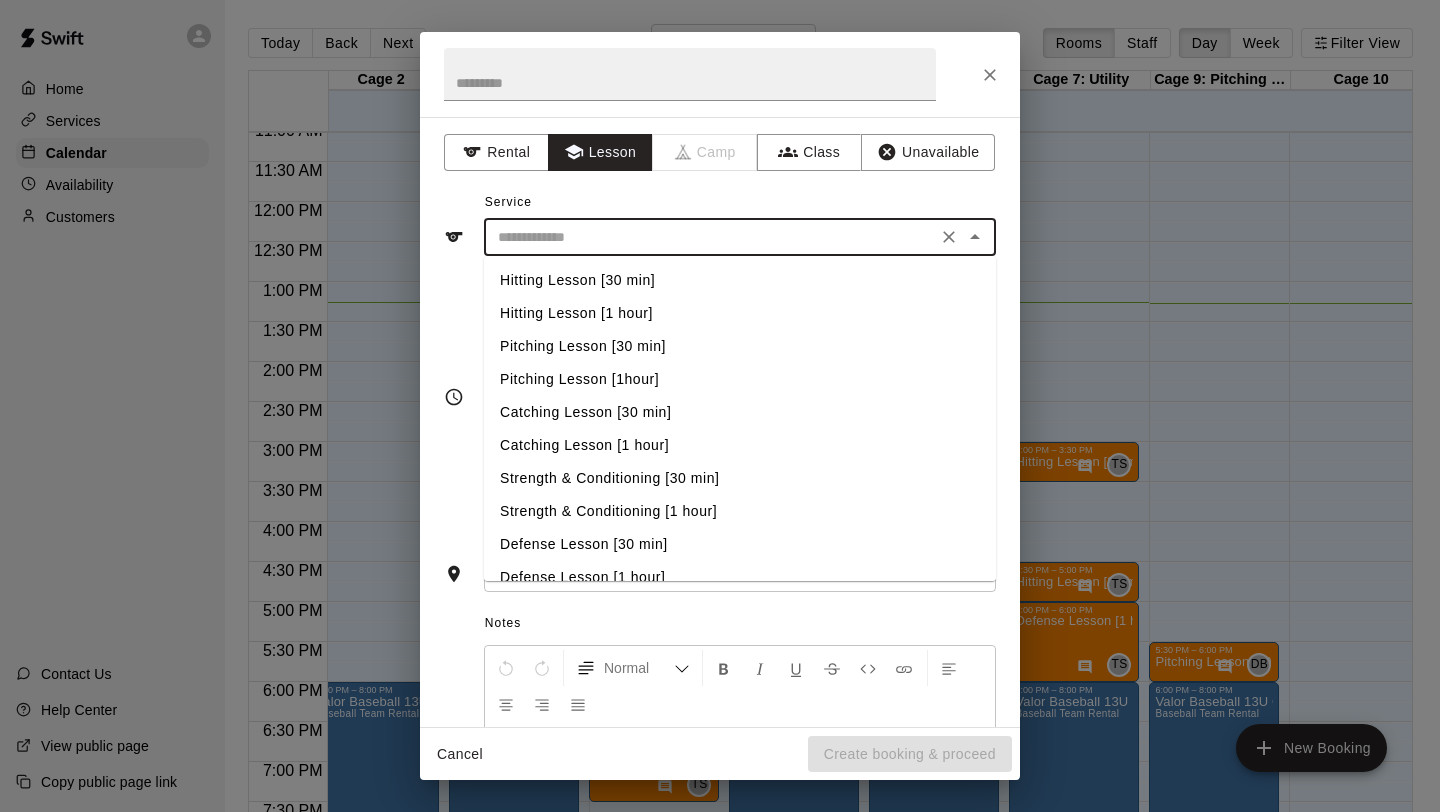 click on "Pitching Lesson [30 min]" at bounding box center [740, 346] 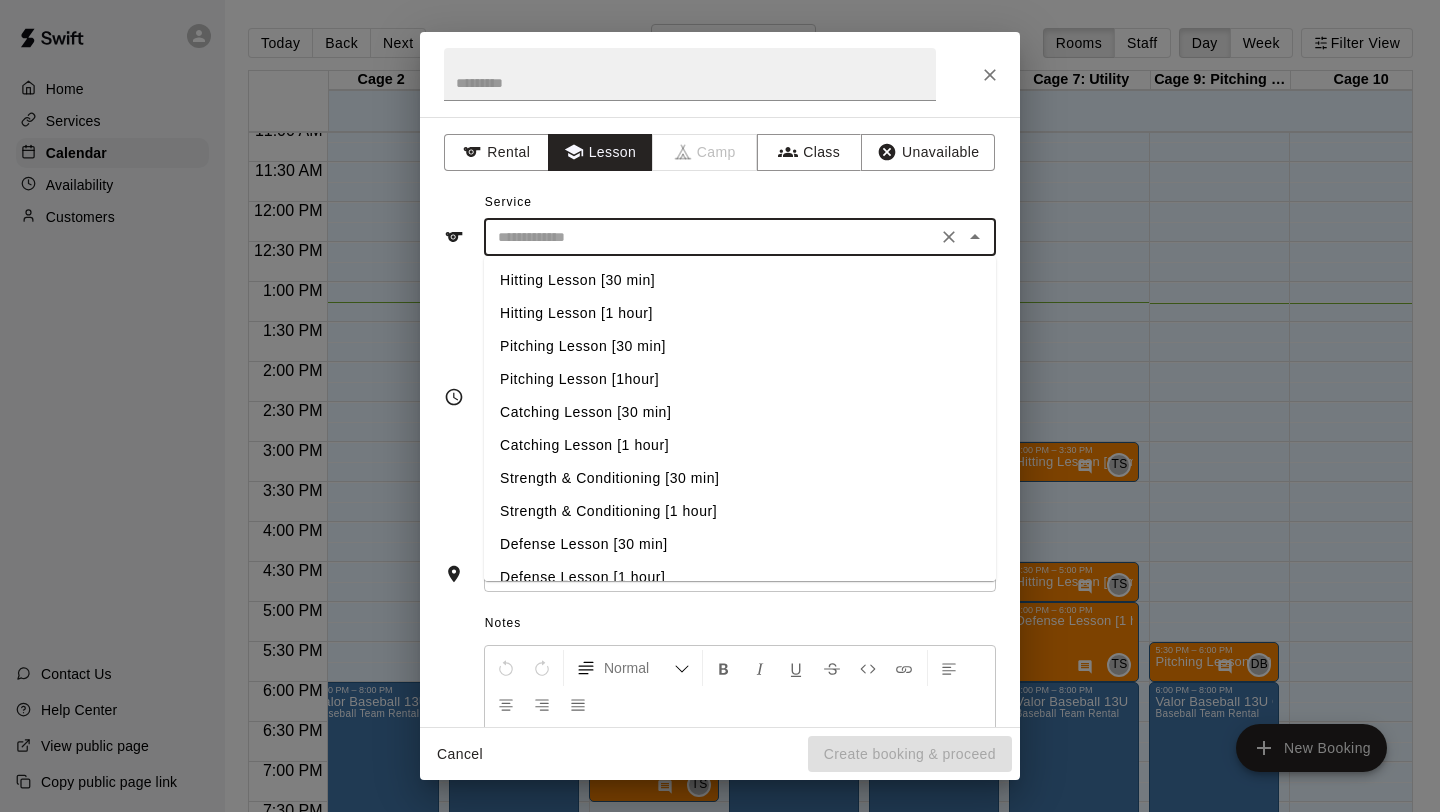 type on "**********" 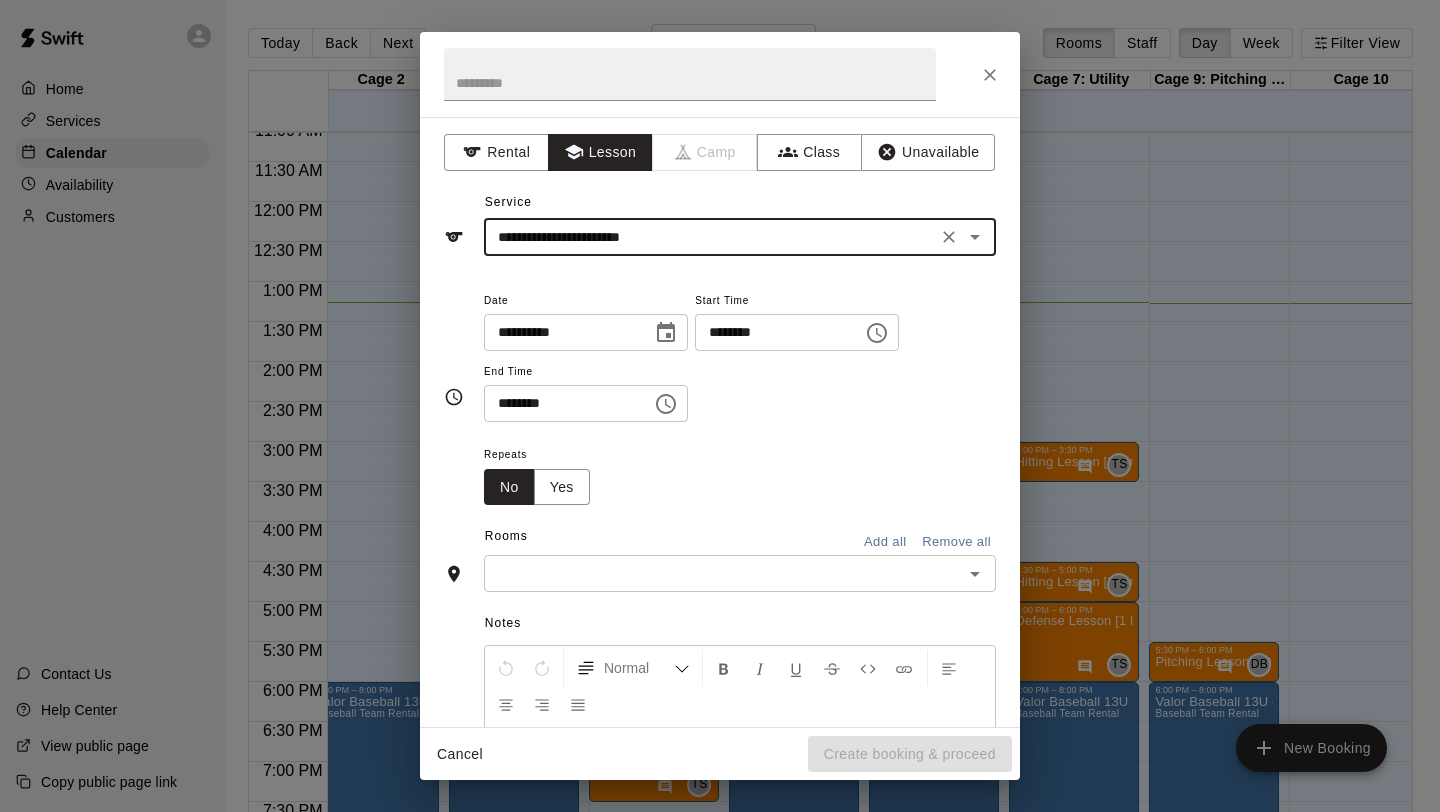 click 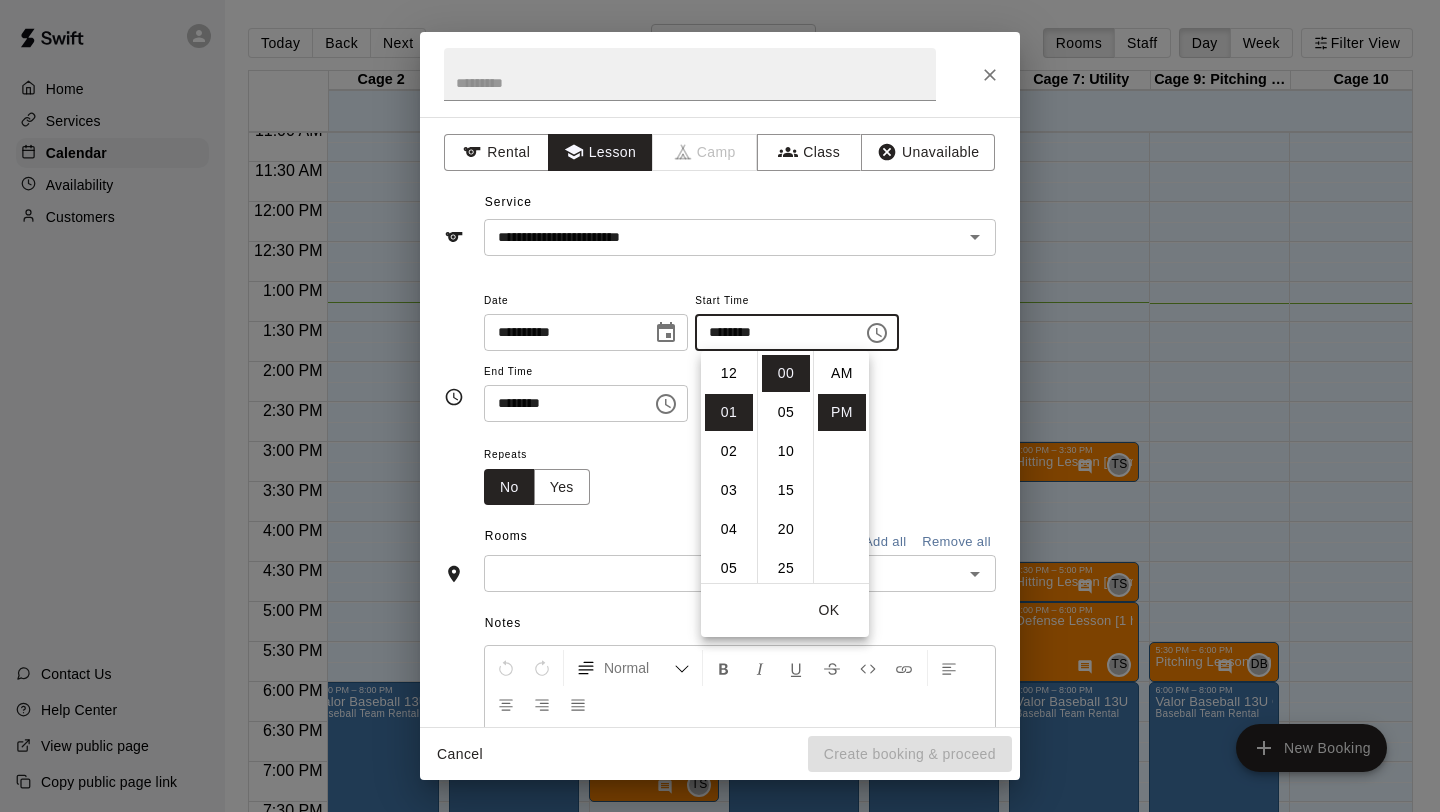 scroll, scrollTop: 39, scrollLeft: 0, axis: vertical 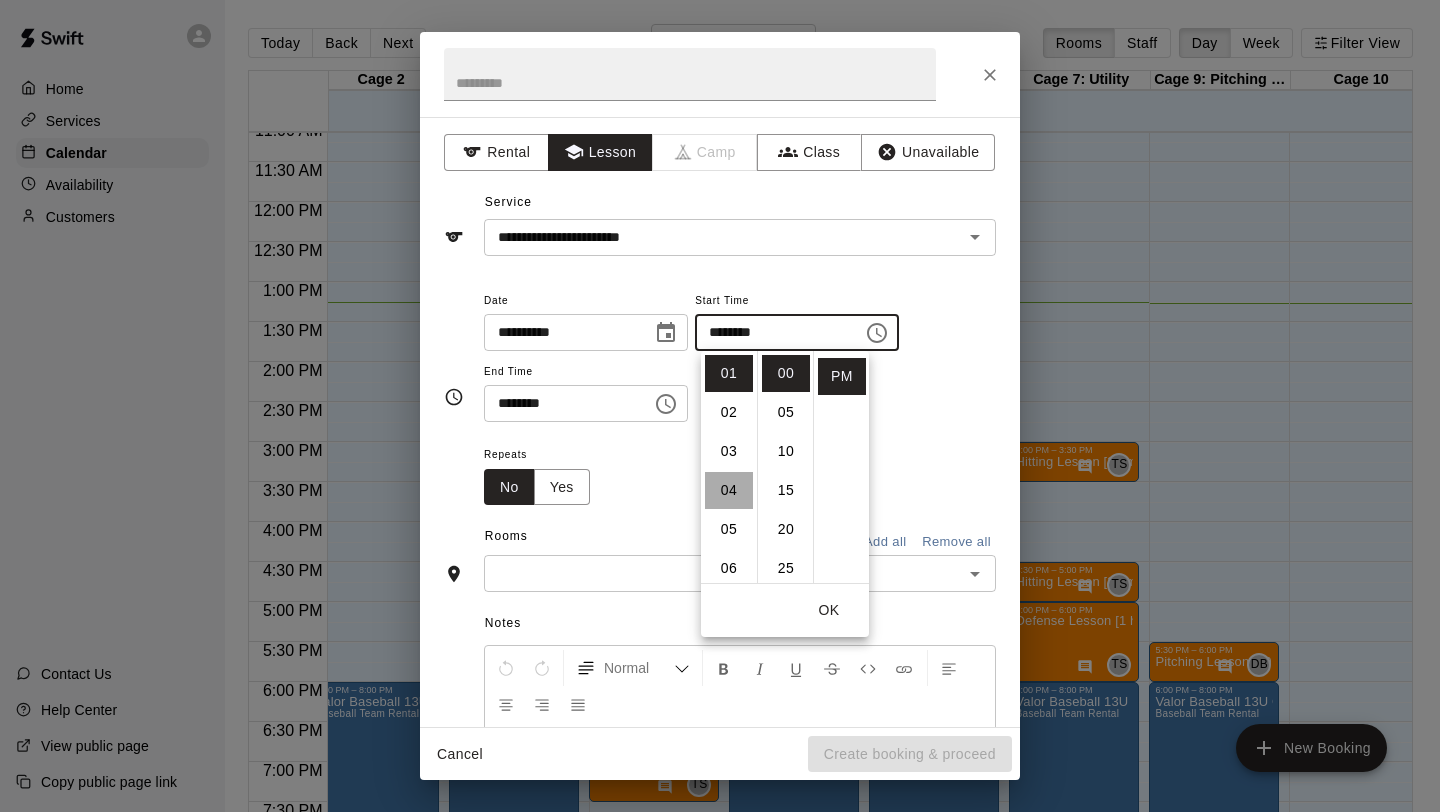 click on "04" at bounding box center [729, 490] 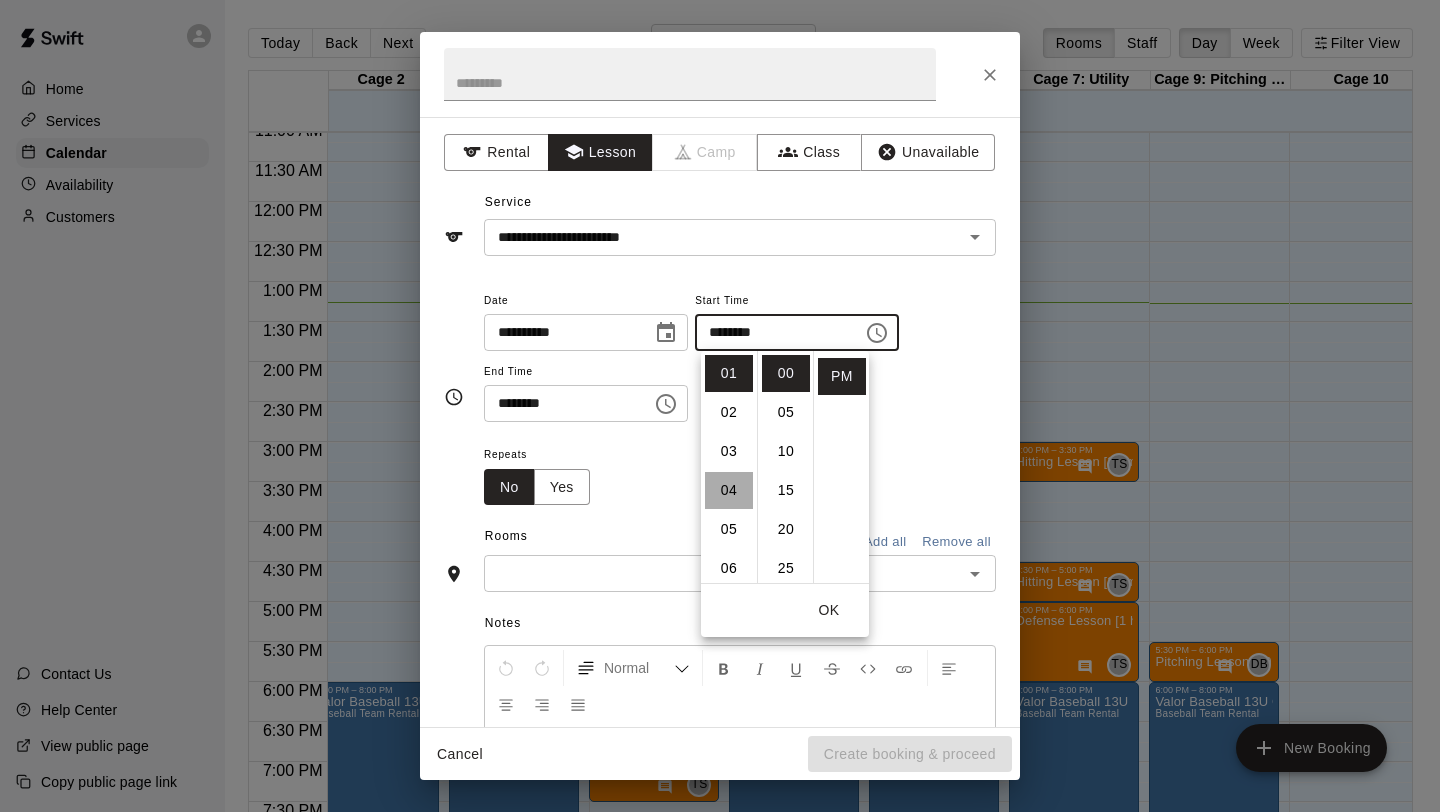 type on "********" 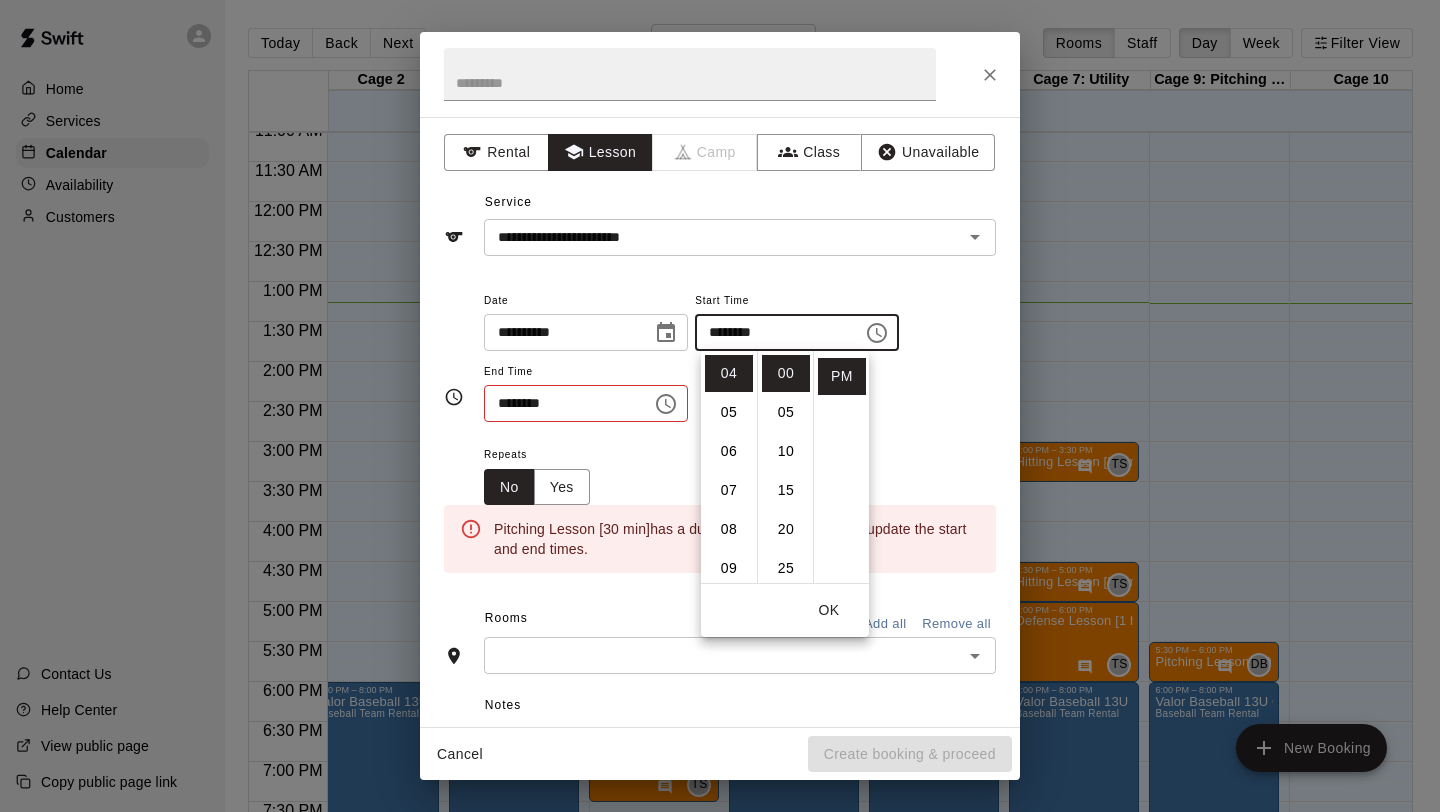 click 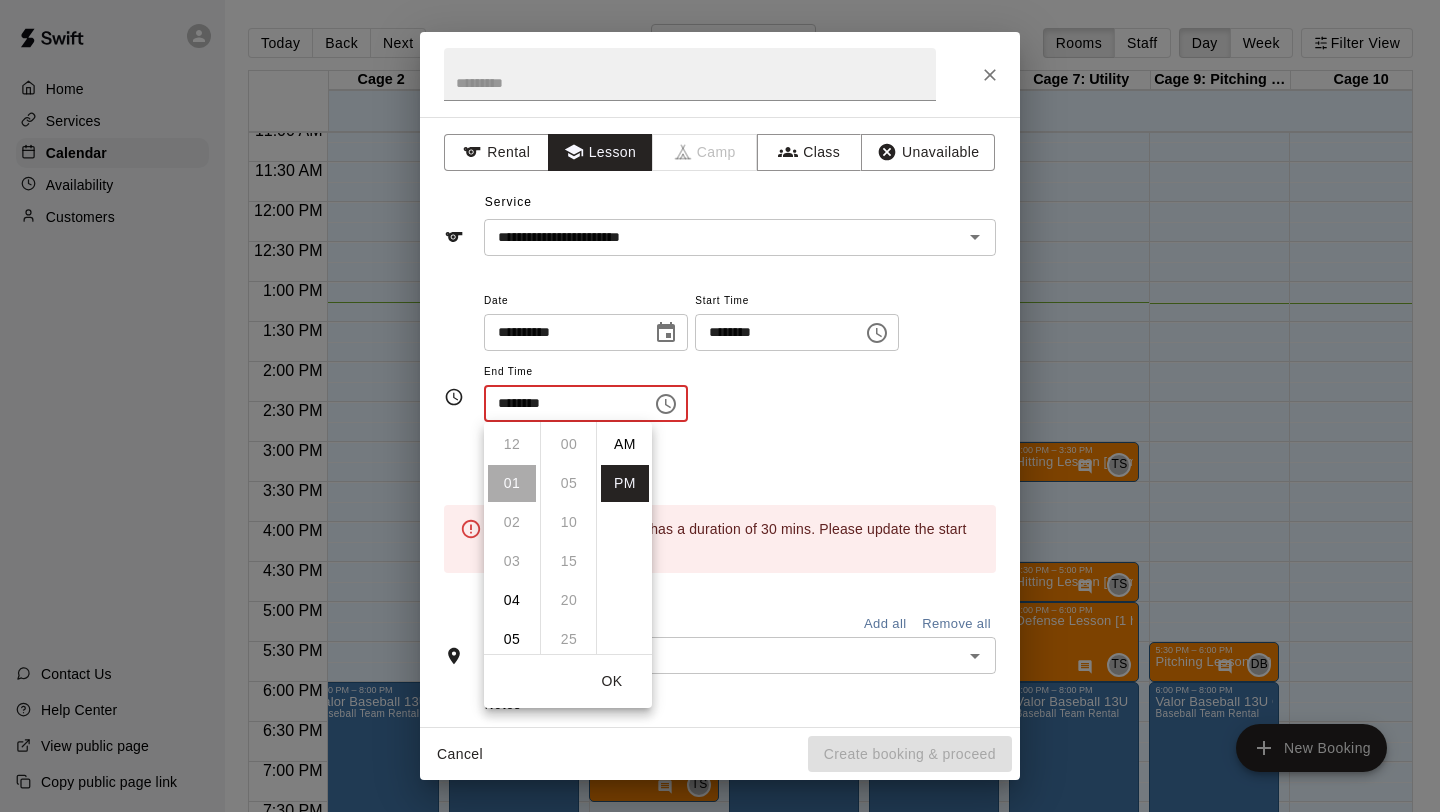 scroll, scrollTop: 39, scrollLeft: 0, axis: vertical 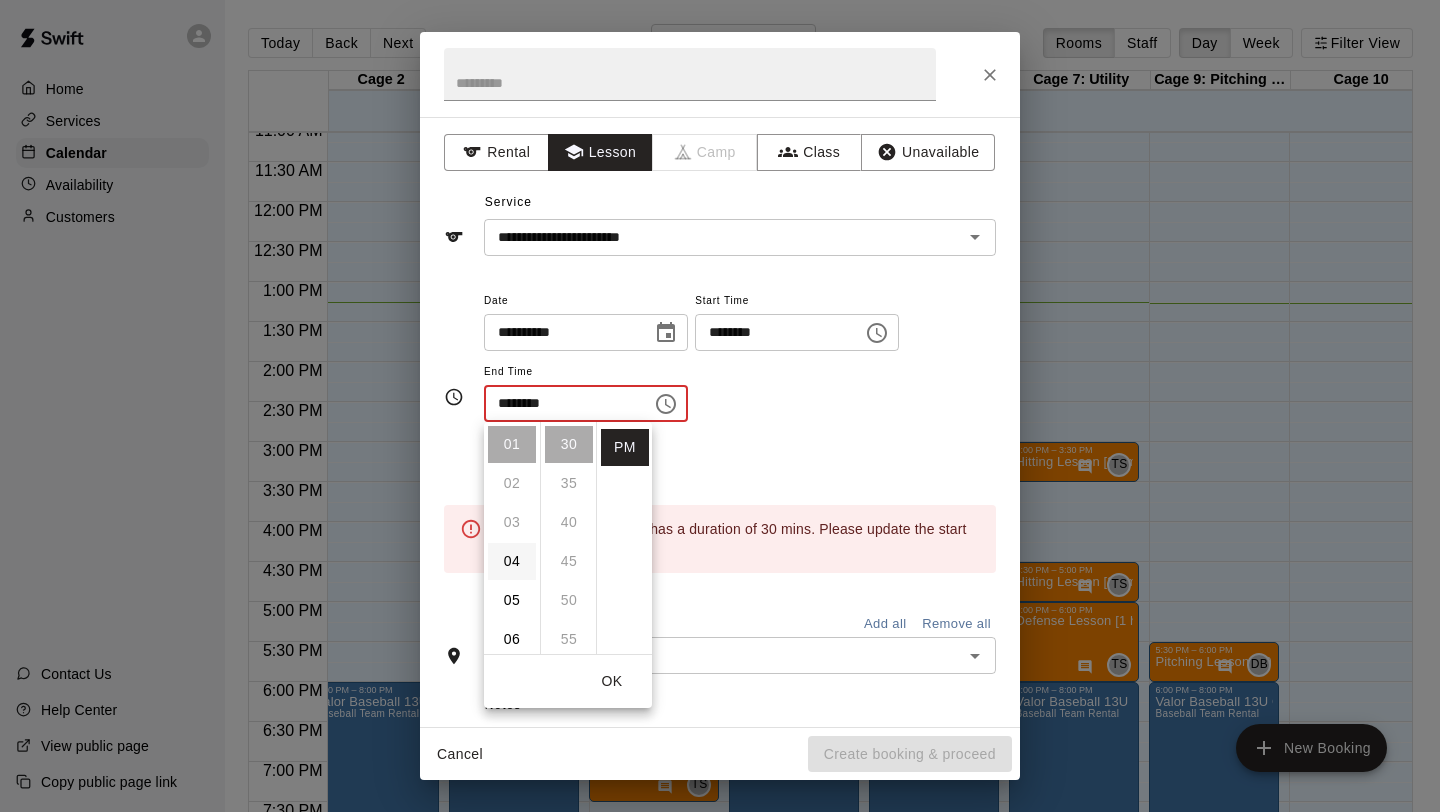 click on "04" at bounding box center (512, 561) 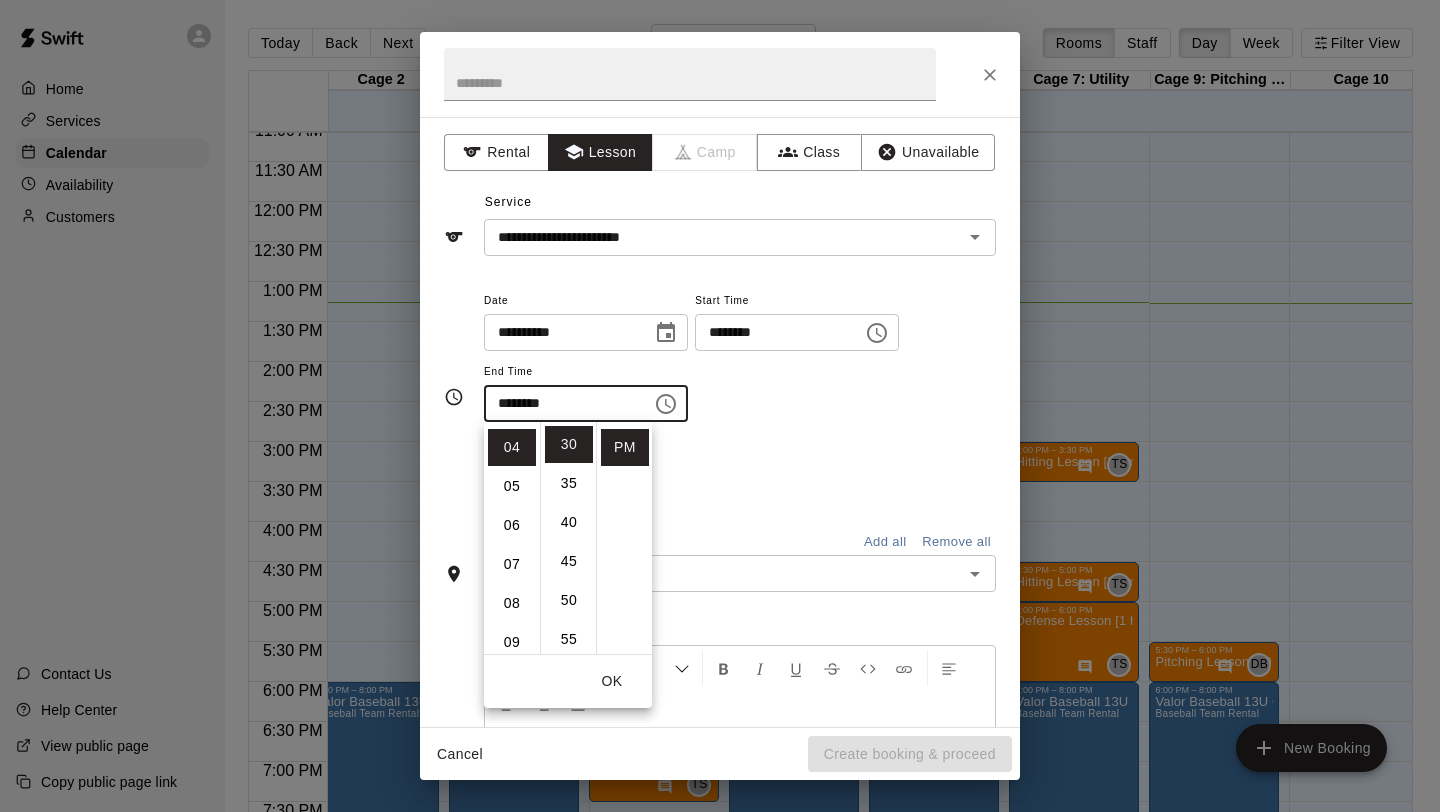 scroll, scrollTop: 156, scrollLeft: 0, axis: vertical 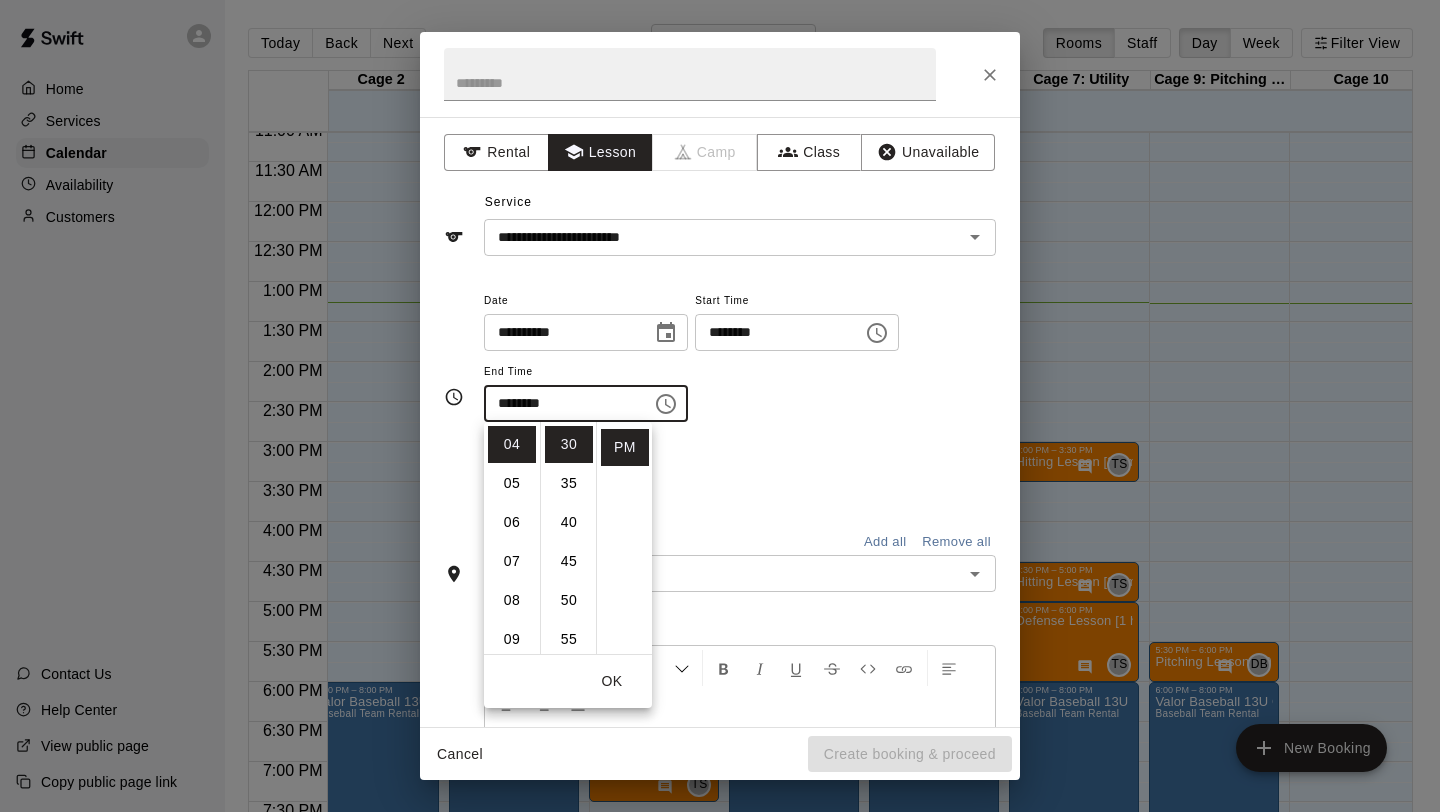 click on "Repeats No Yes" at bounding box center [740, 473] 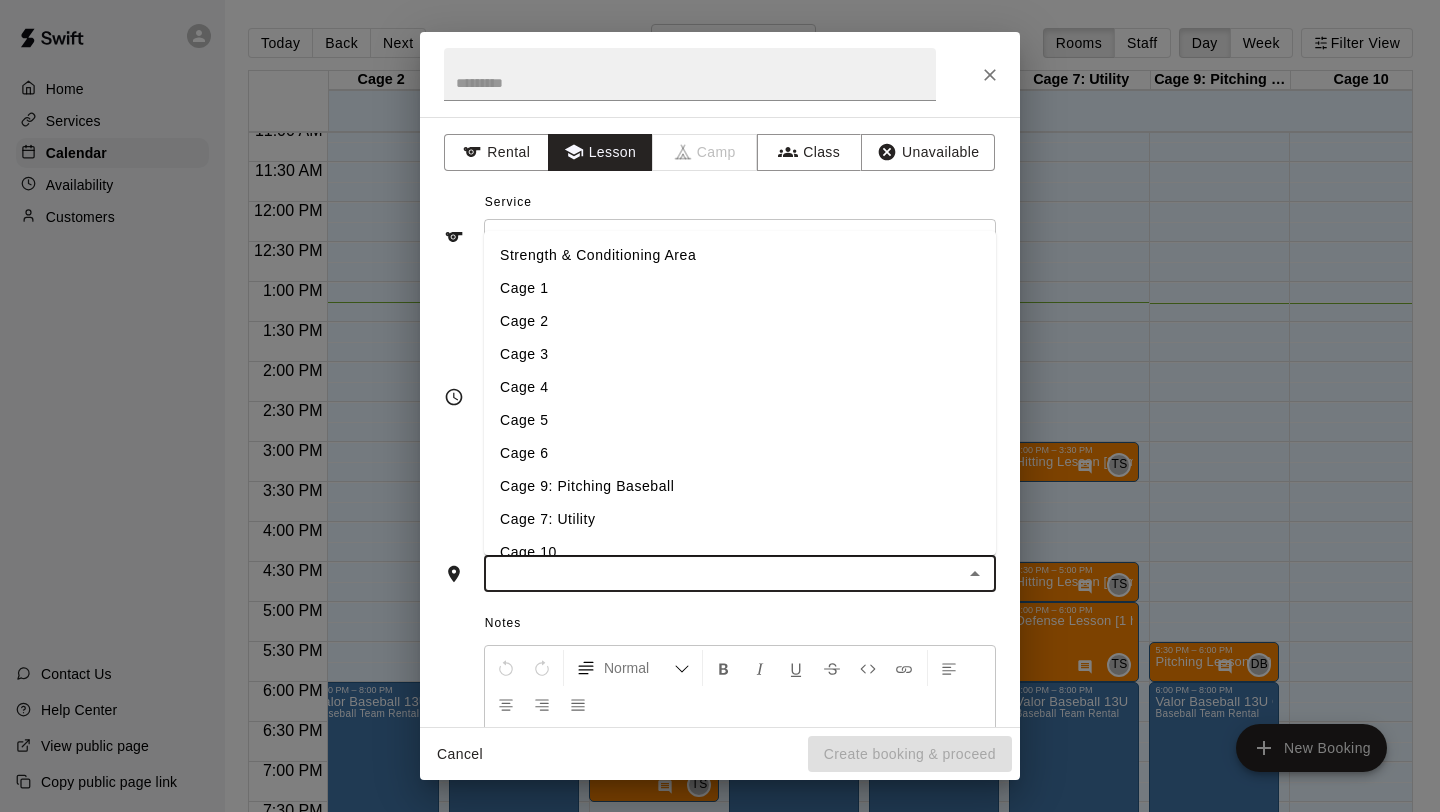 click at bounding box center [723, 573] 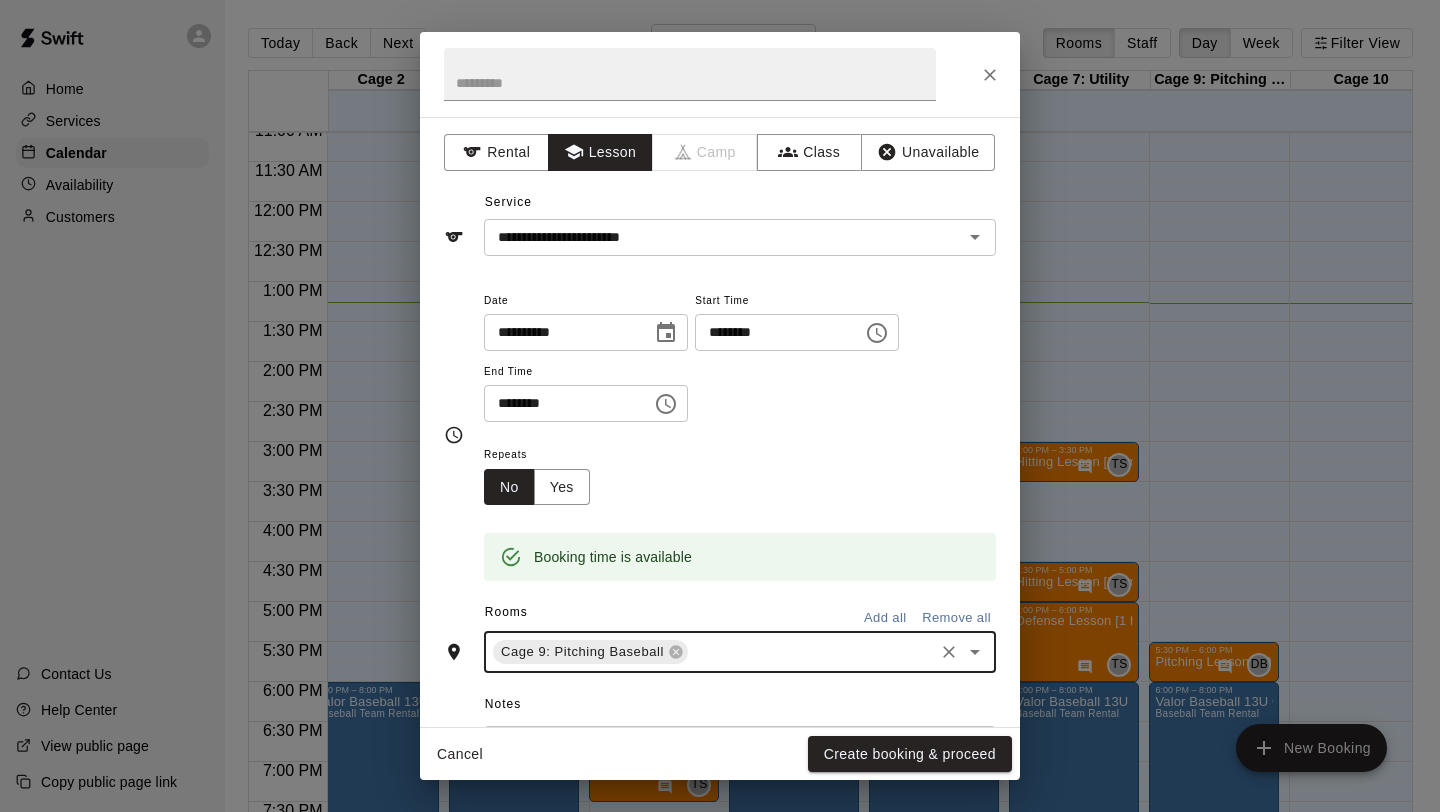 scroll, scrollTop: 269, scrollLeft: 0, axis: vertical 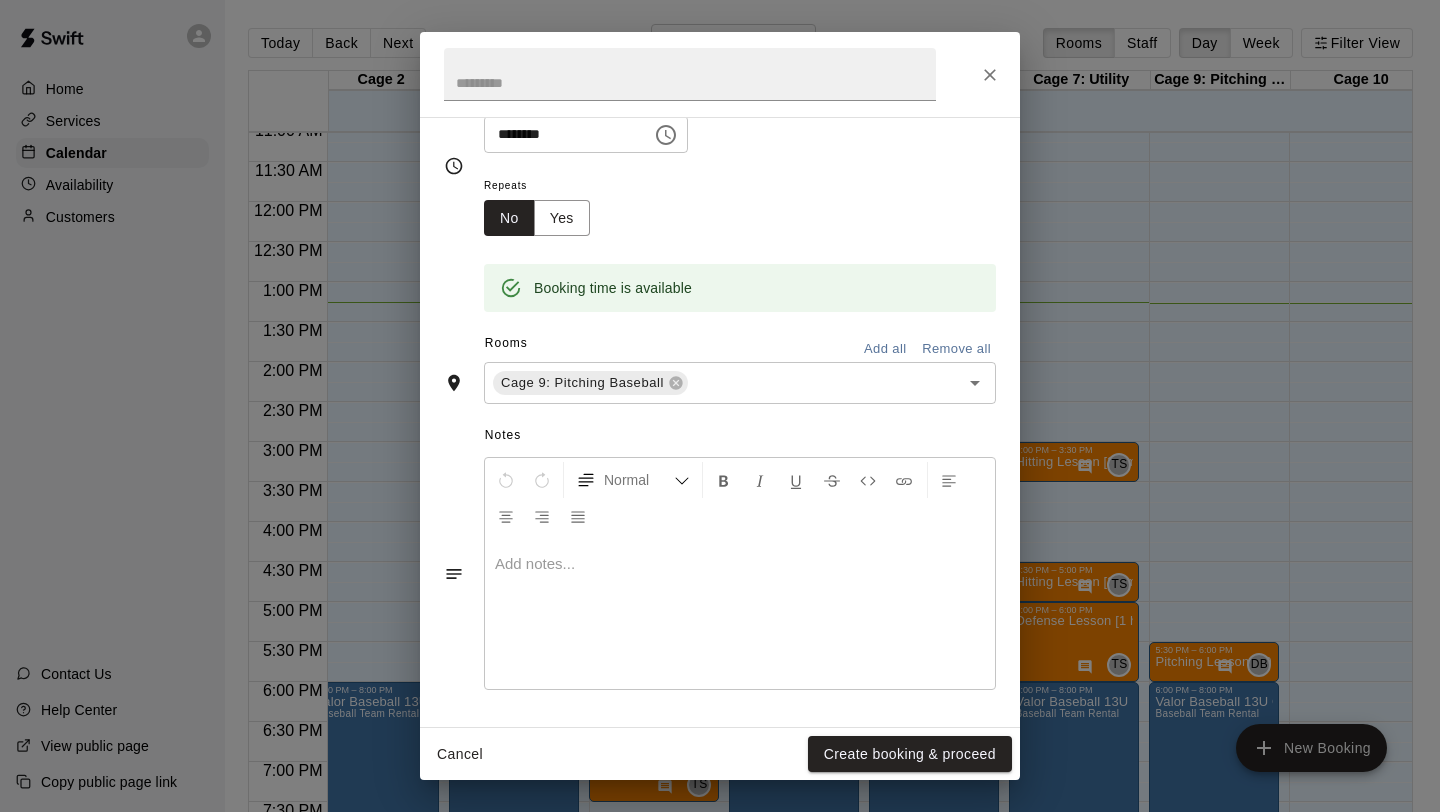 click at bounding box center (740, 614) 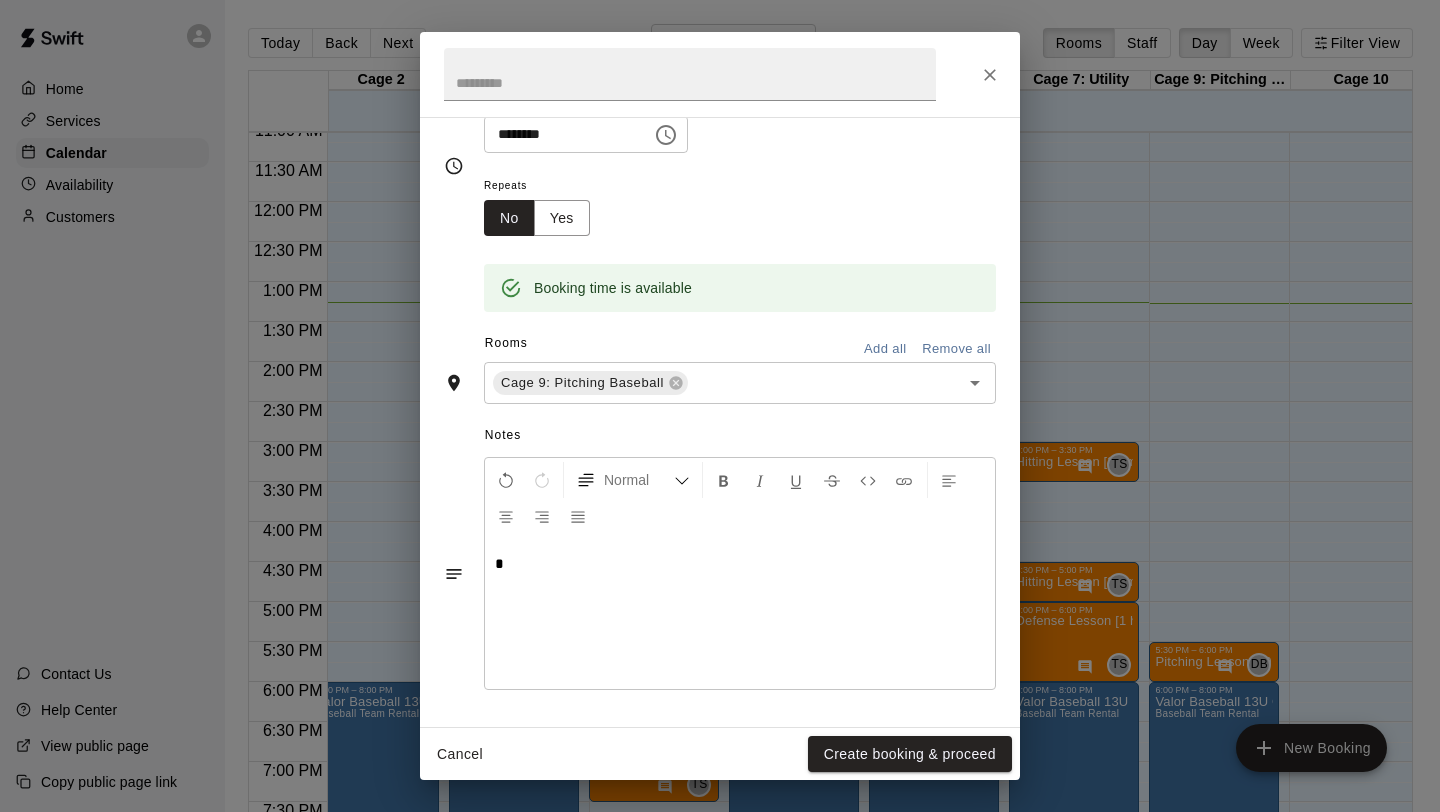 type 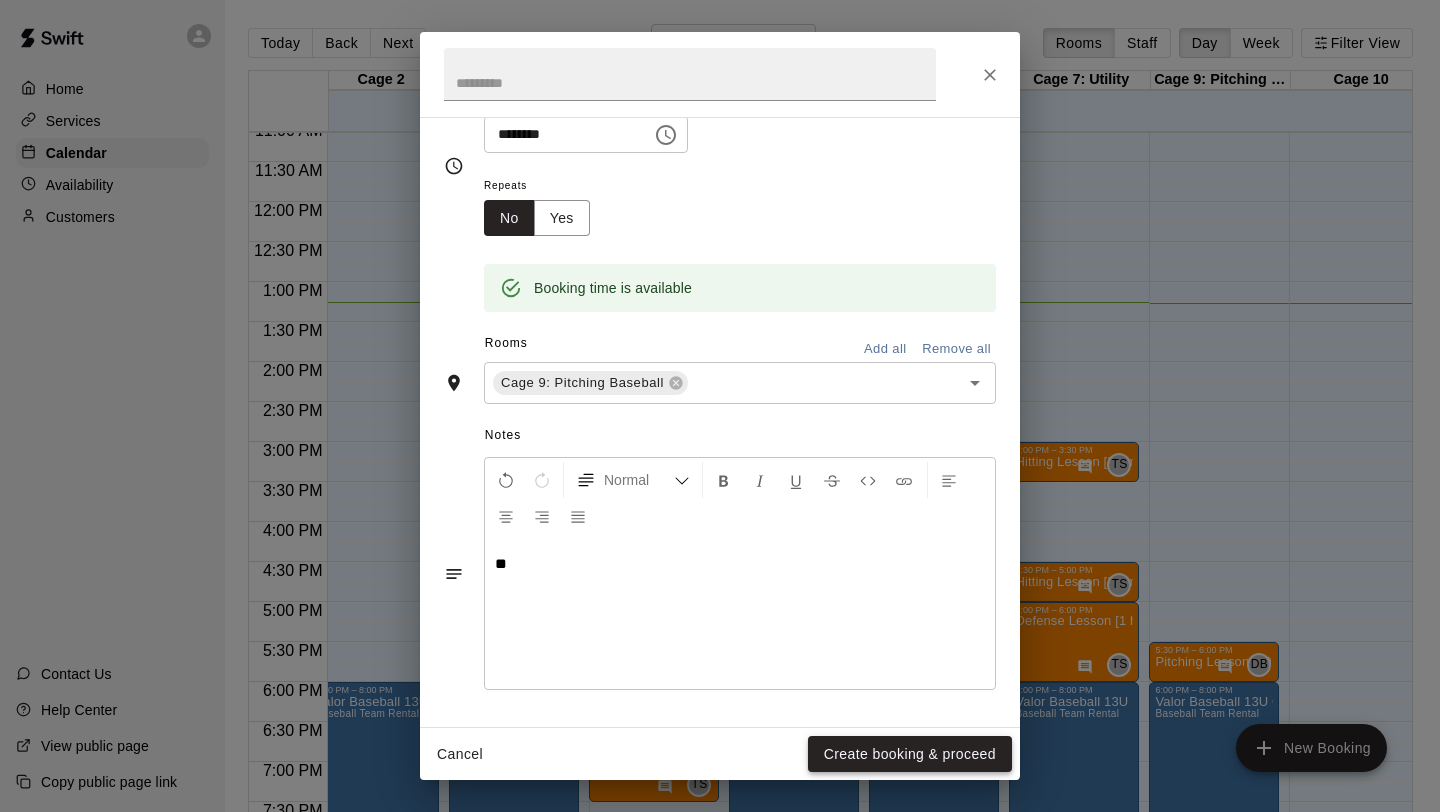 click on "Create booking & proceed" at bounding box center (910, 754) 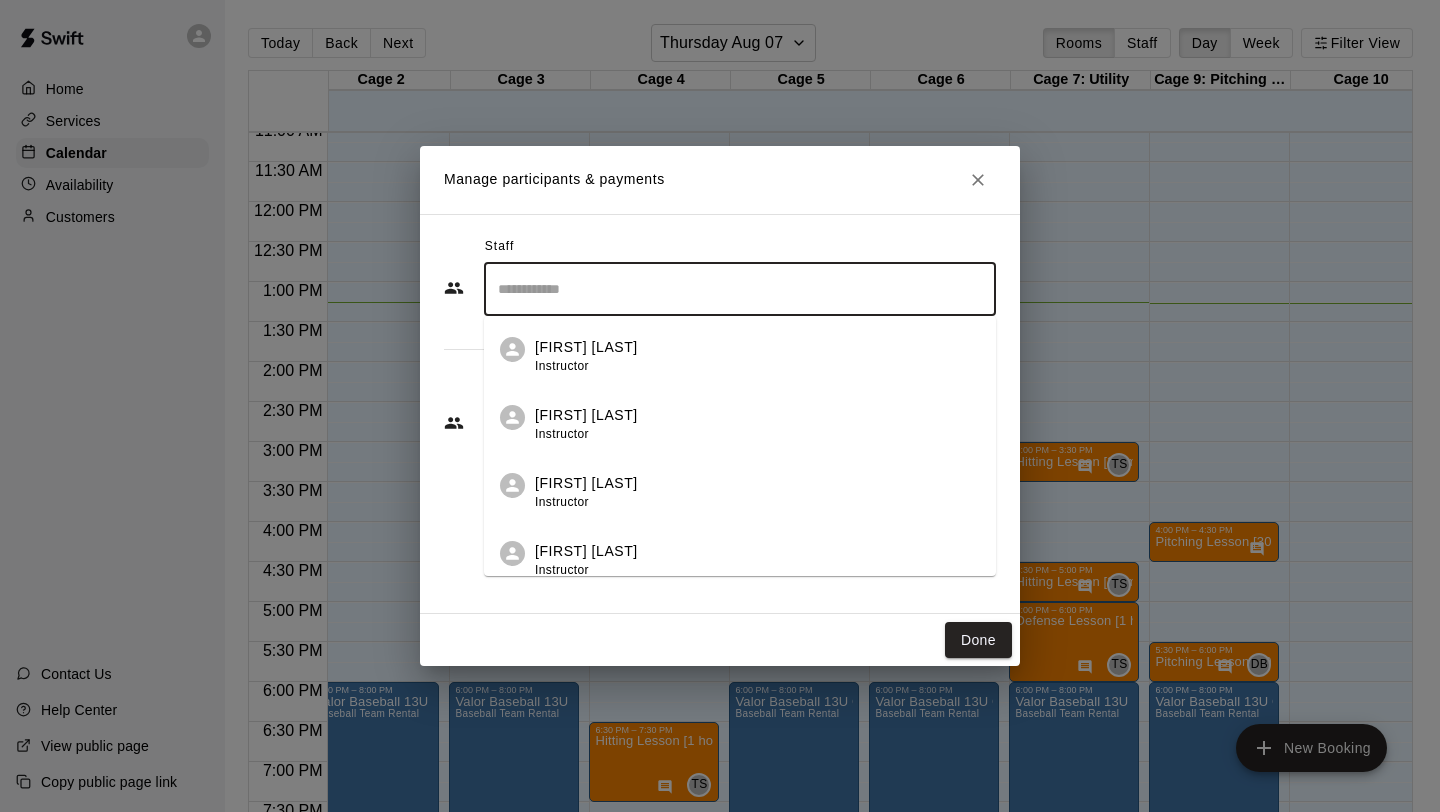 click at bounding box center (740, 289) 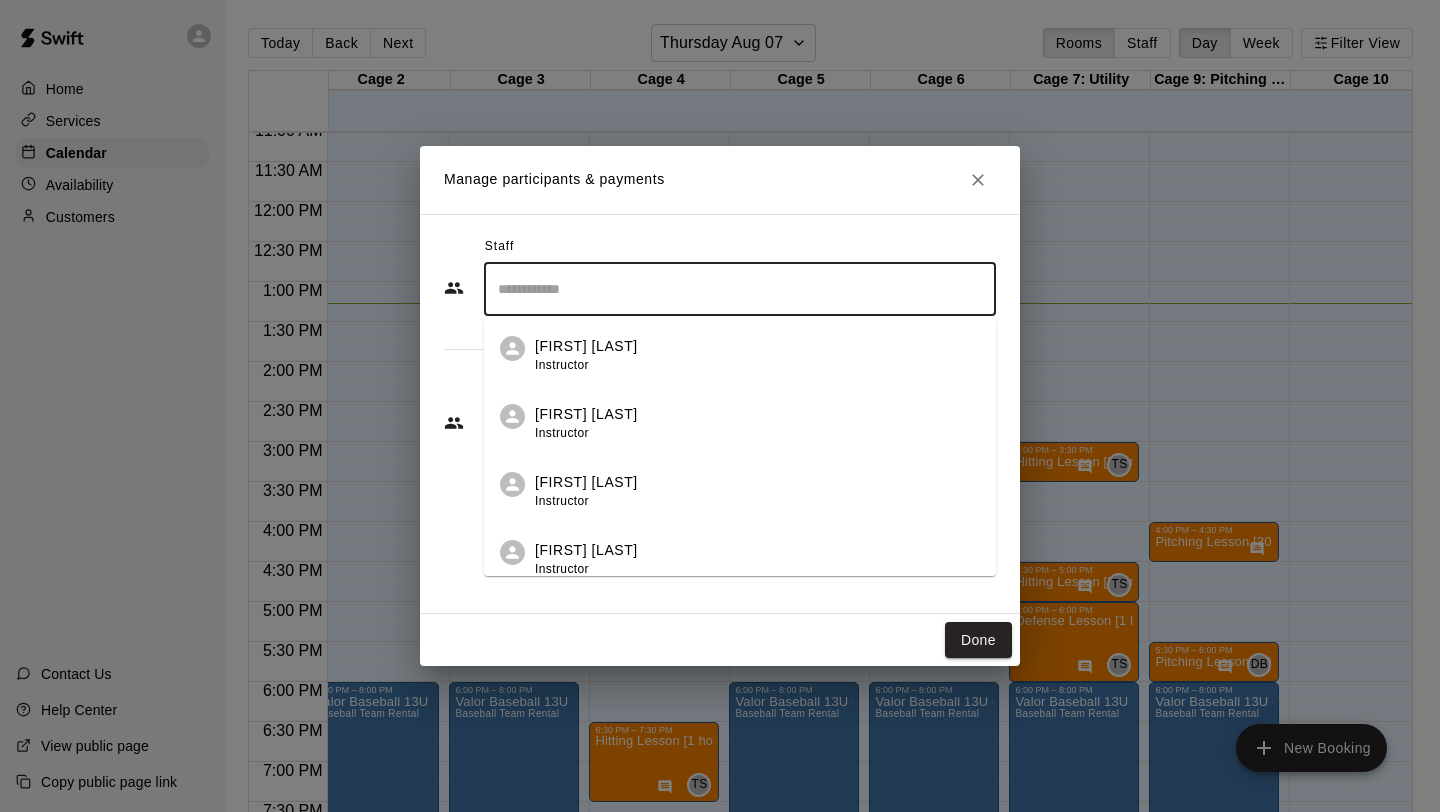 scroll, scrollTop: 363, scrollLeft: 0, axis: vertical 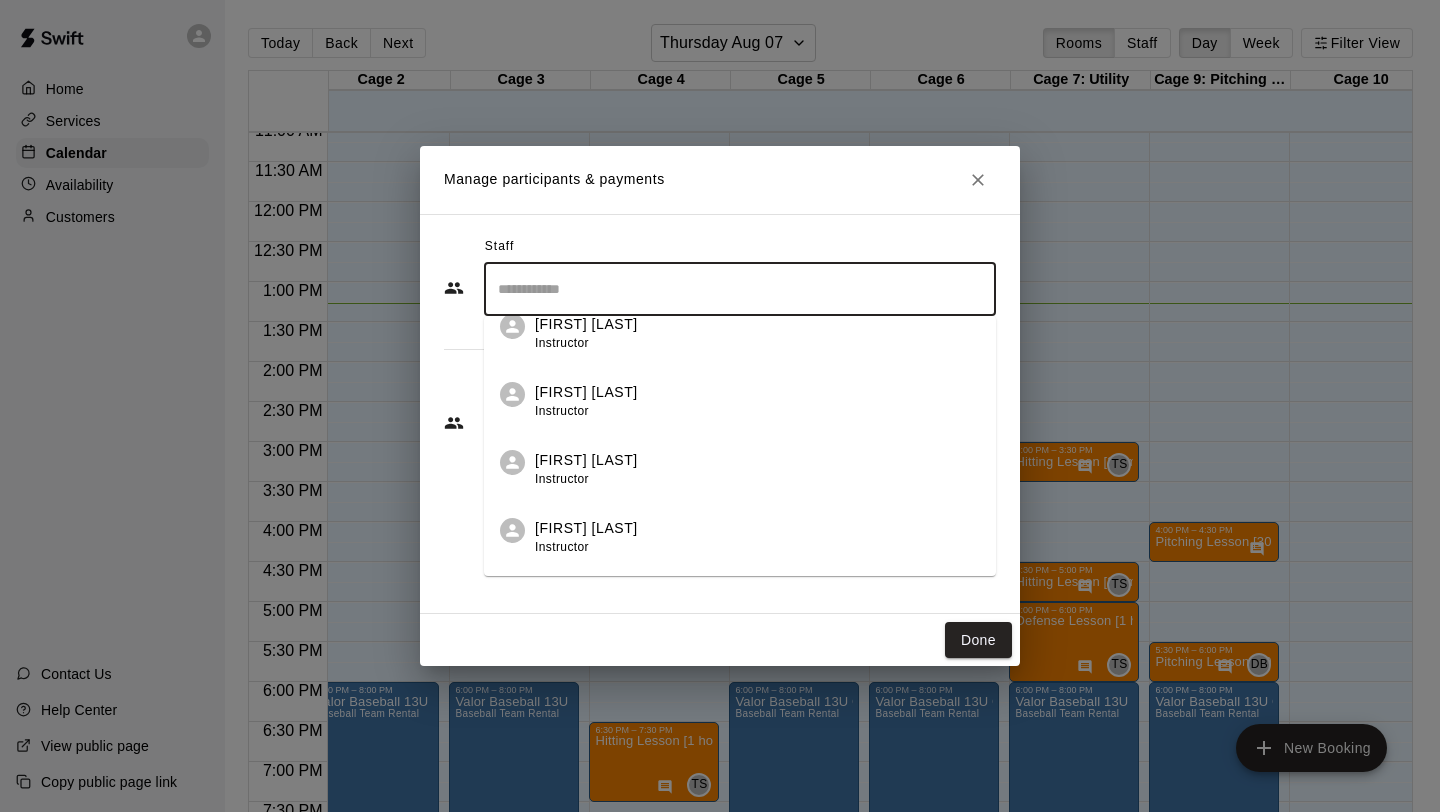 click on "[FIRST] [LAST] Instructor" at bounding box center [757, 537] 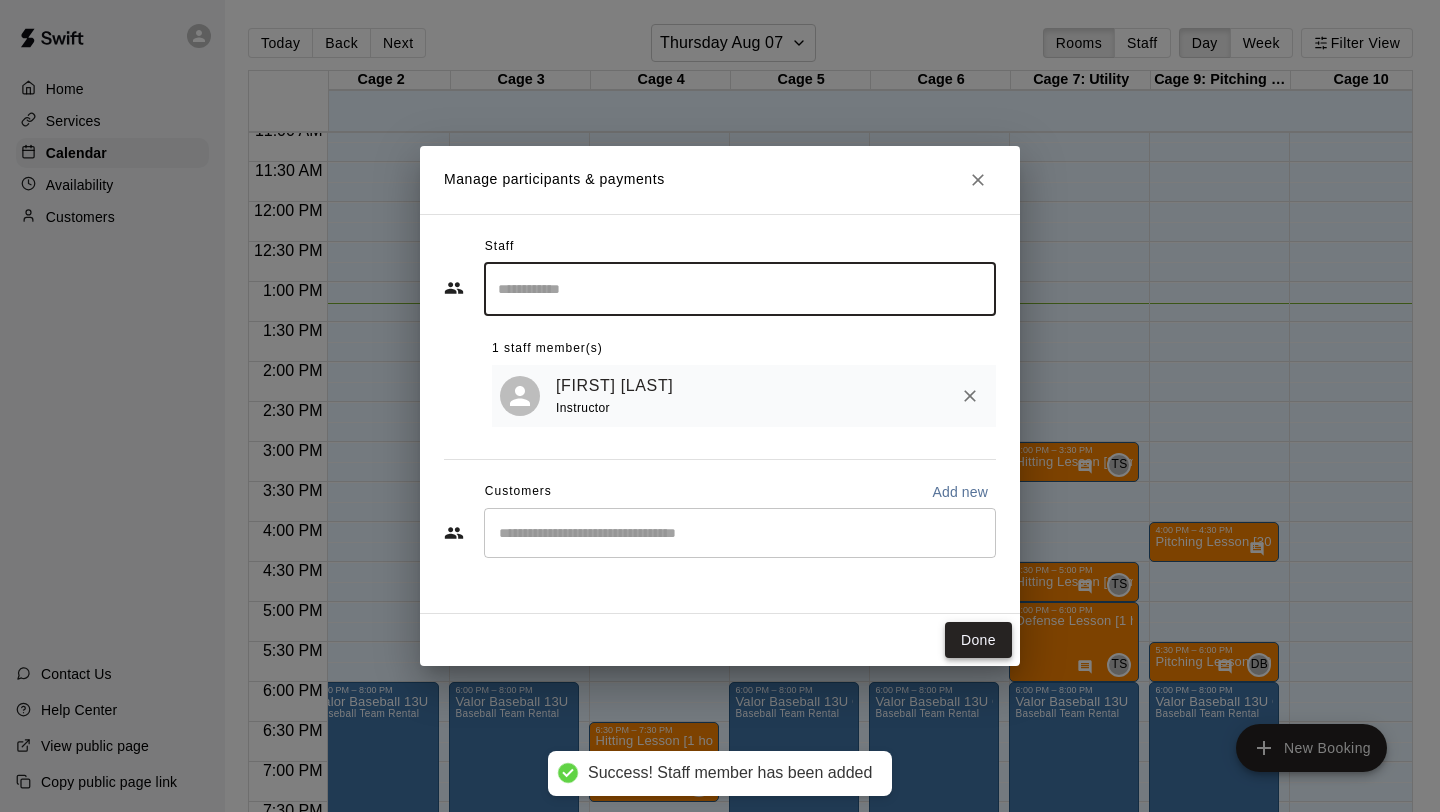click on "Done" at bounding box center [978, 640] 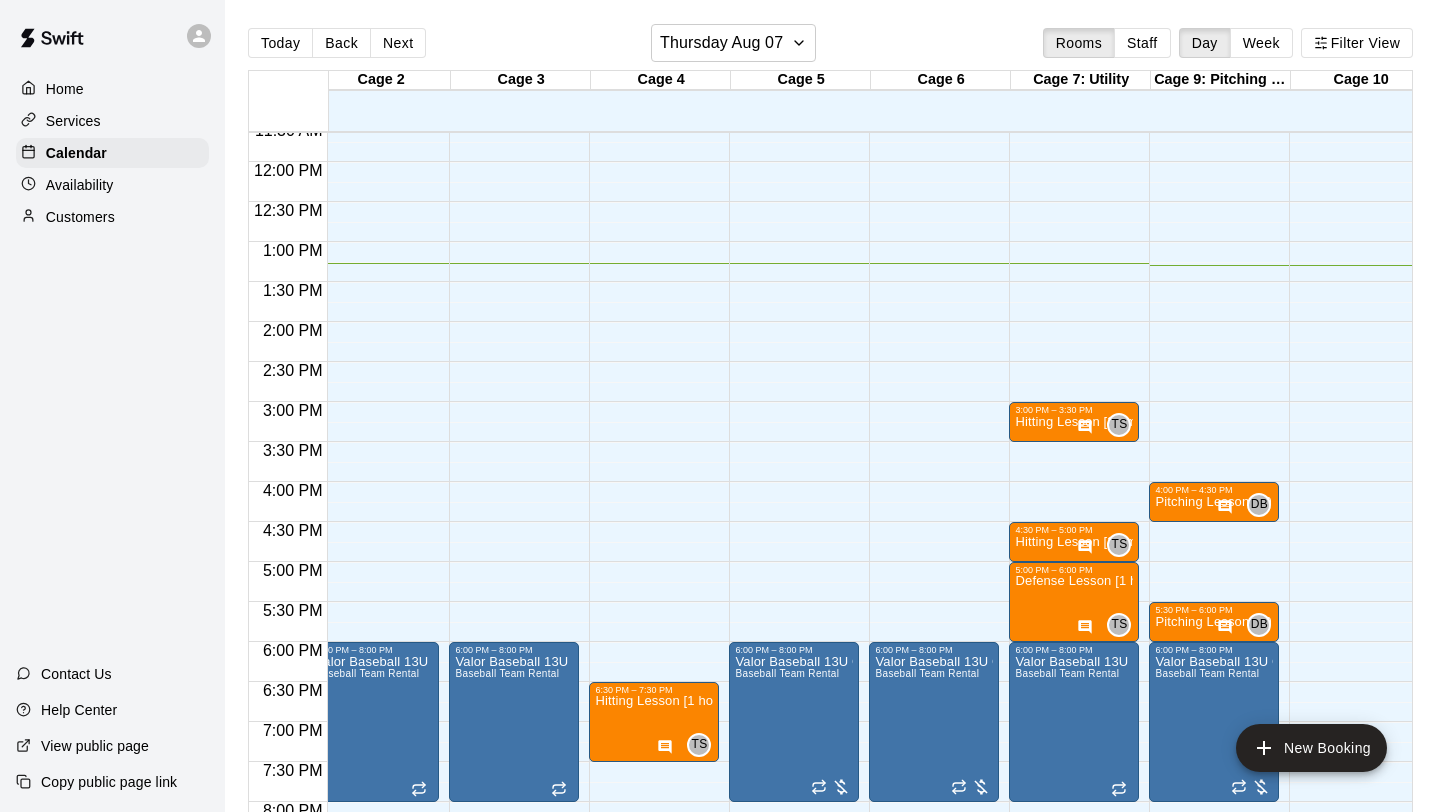 scroll, scrollTop: 934, scrollLeft: 158, axis: both 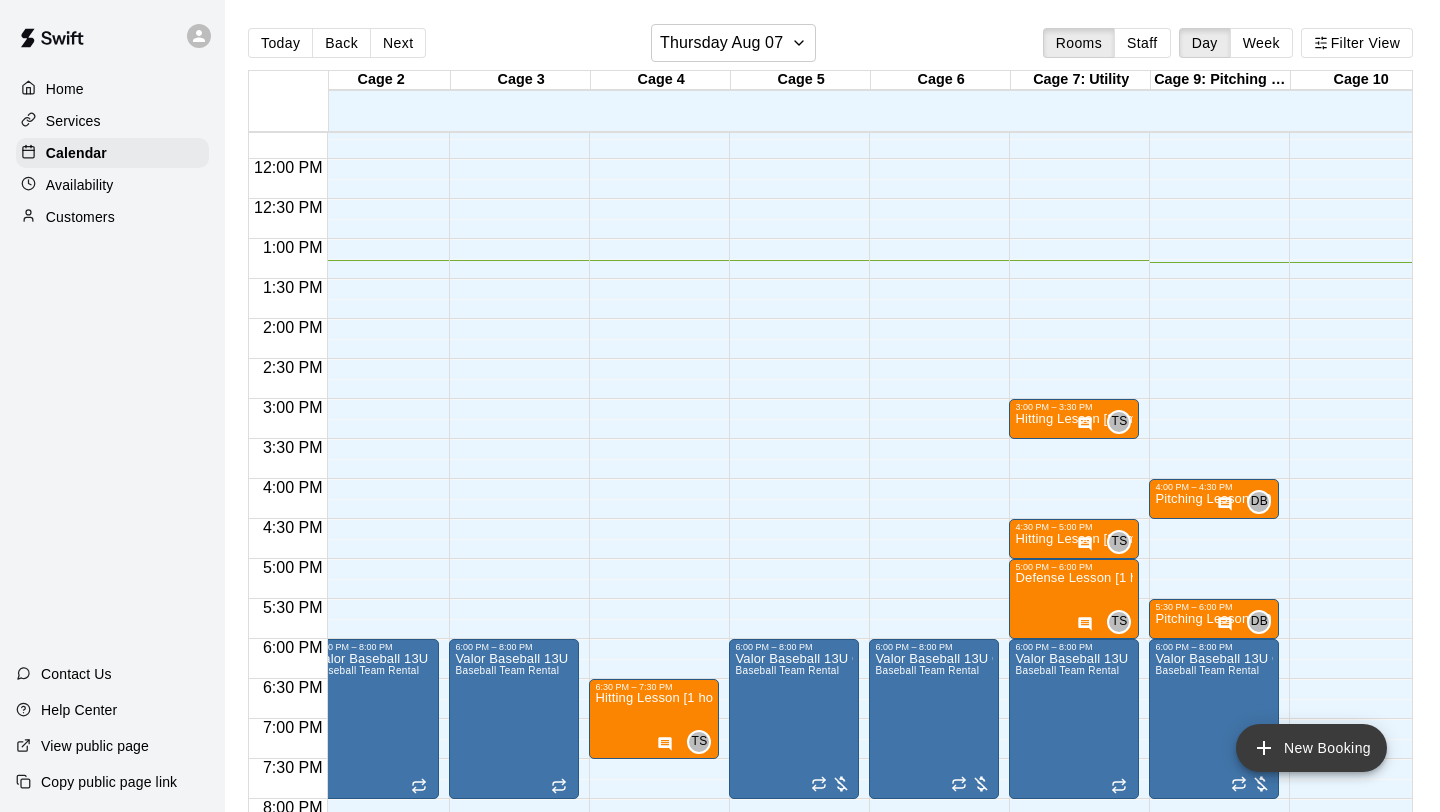 click 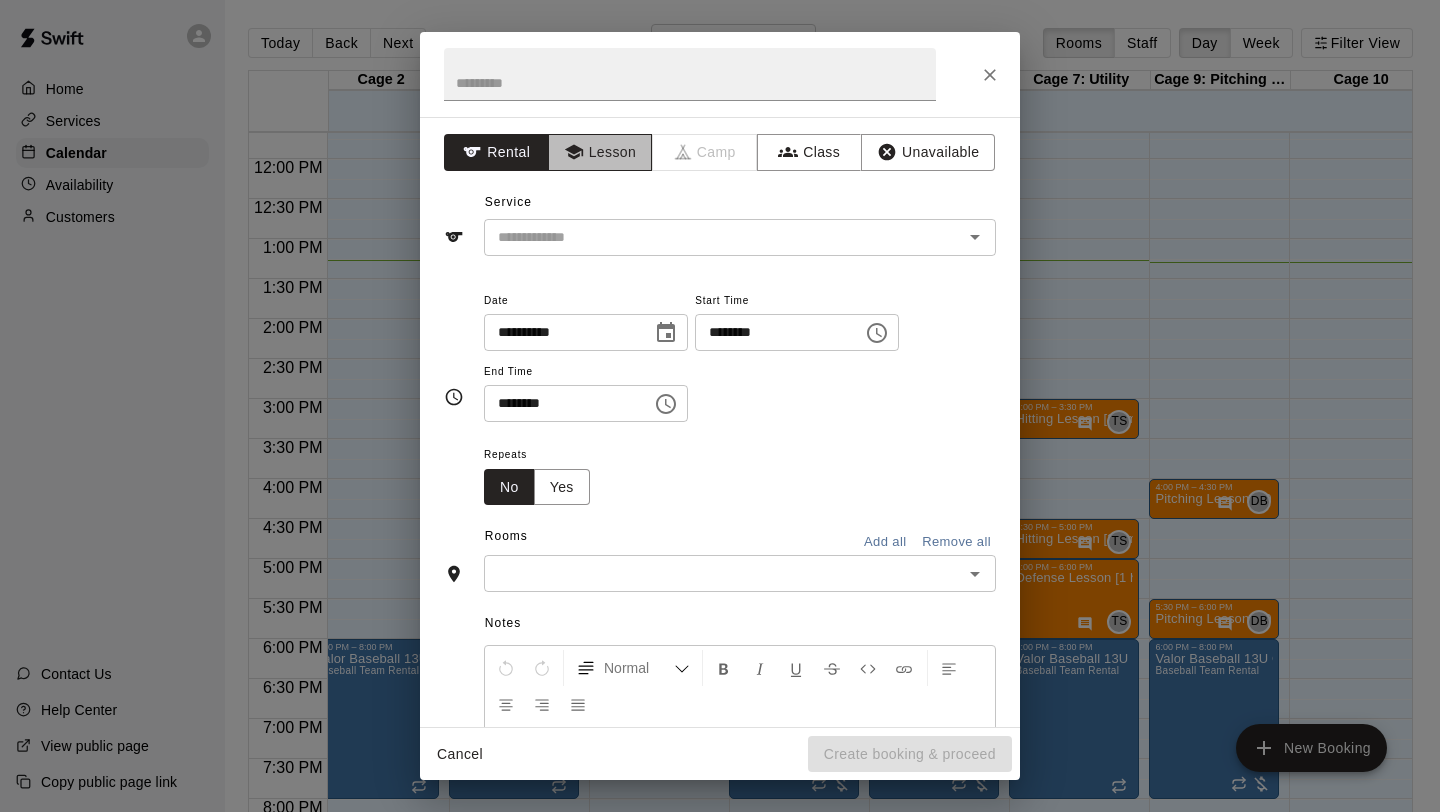 click on "Lesson" at bounding box center (600, 152) 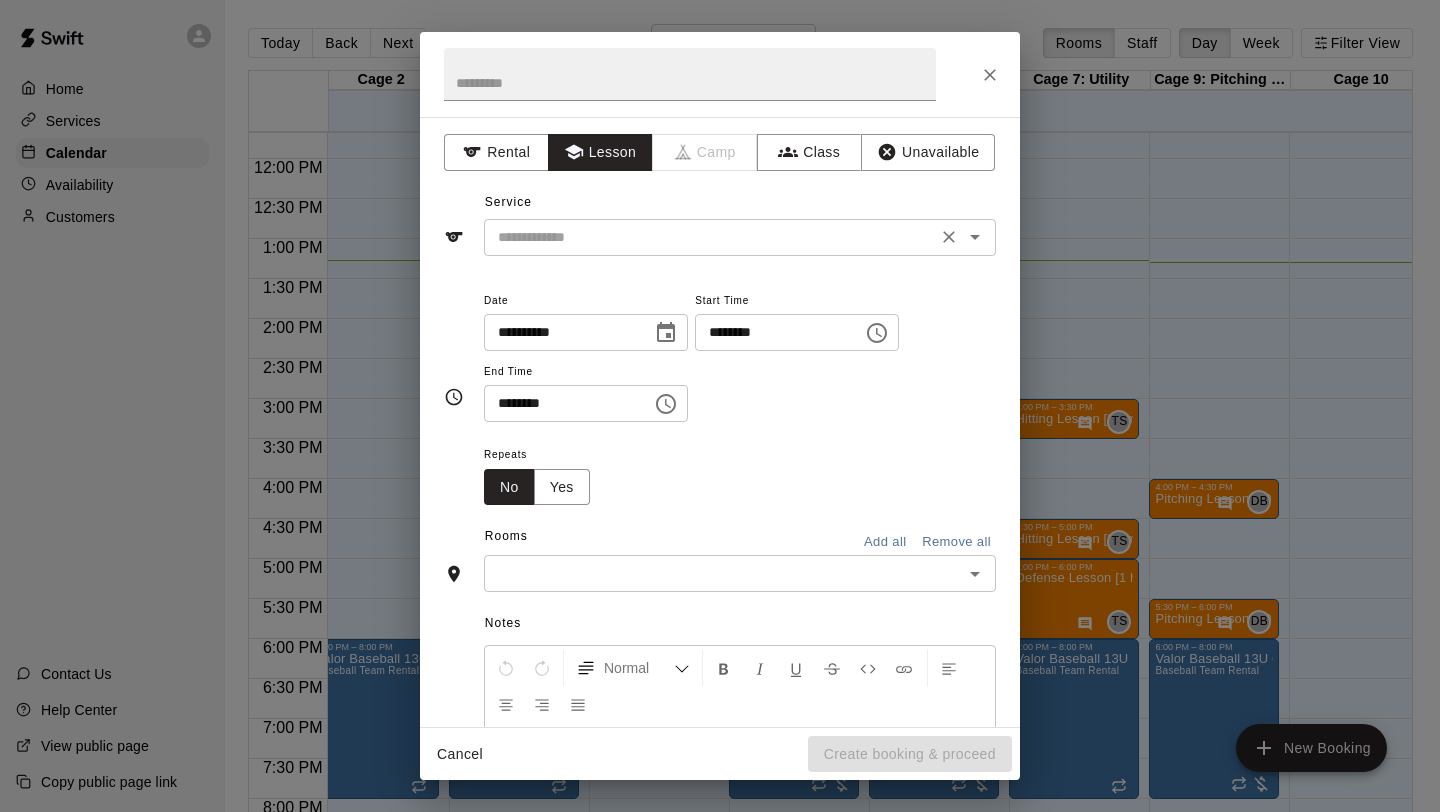 click at bounding box center [710, 237] 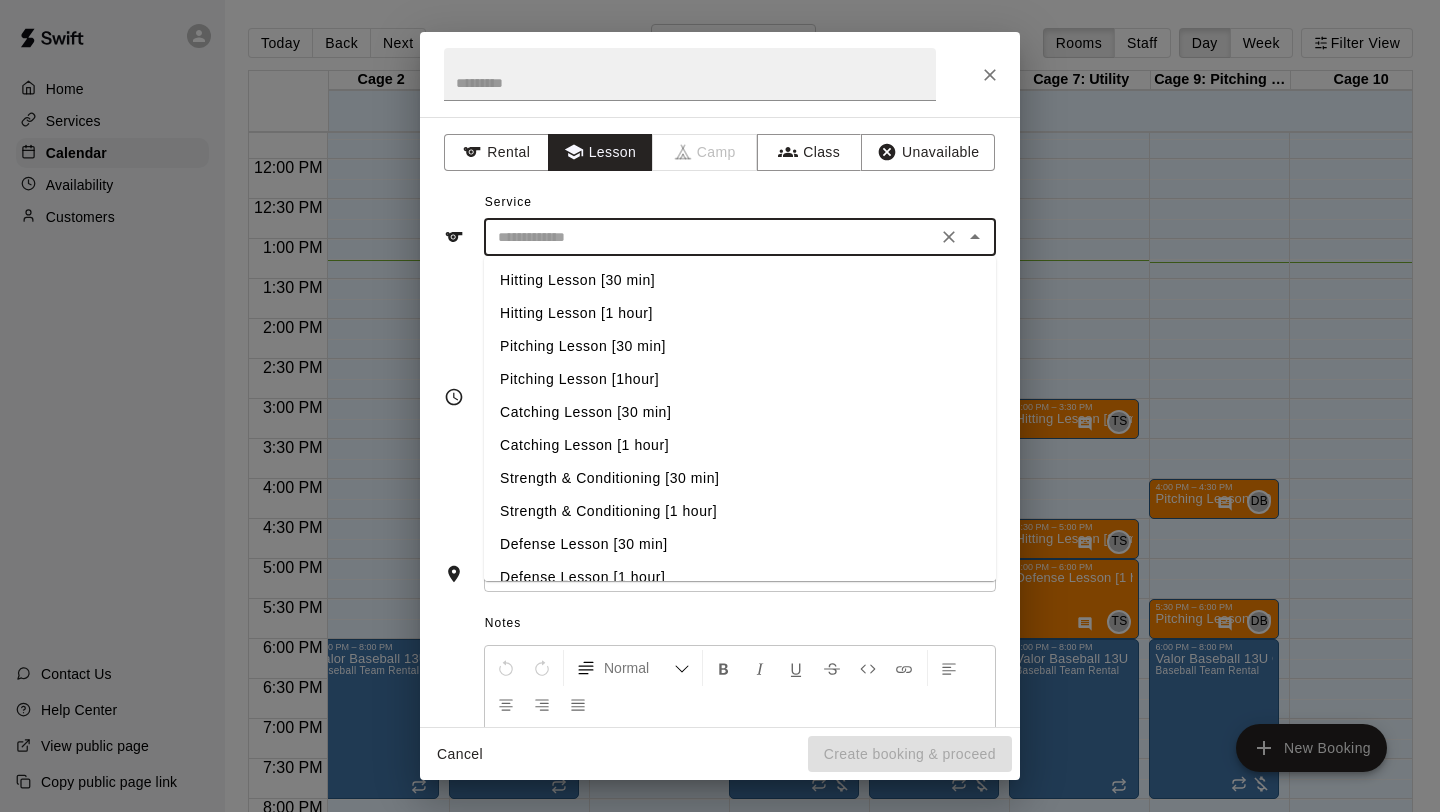 click on "Strength & Conditioning [30 min]" at bounding box center [740, 478] 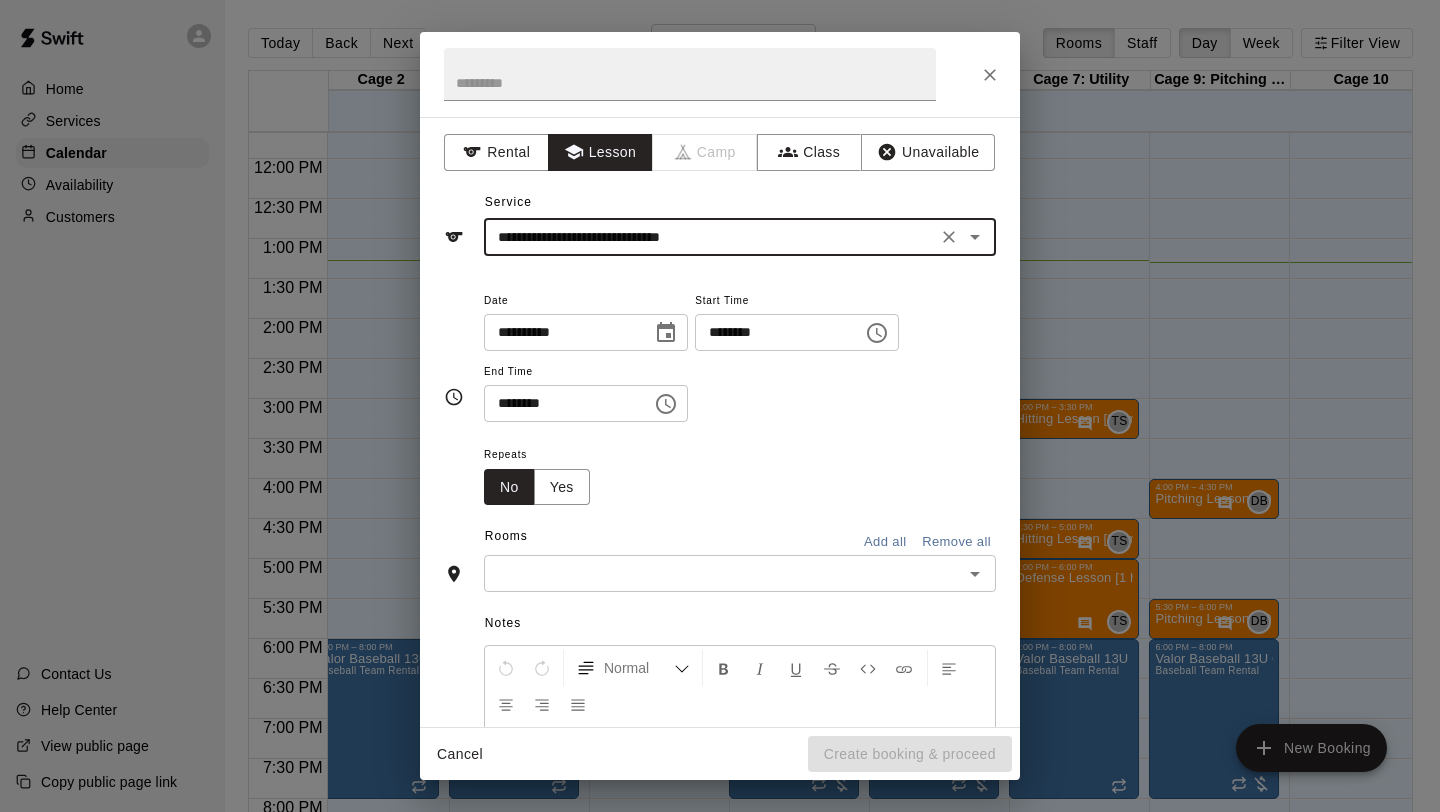 click 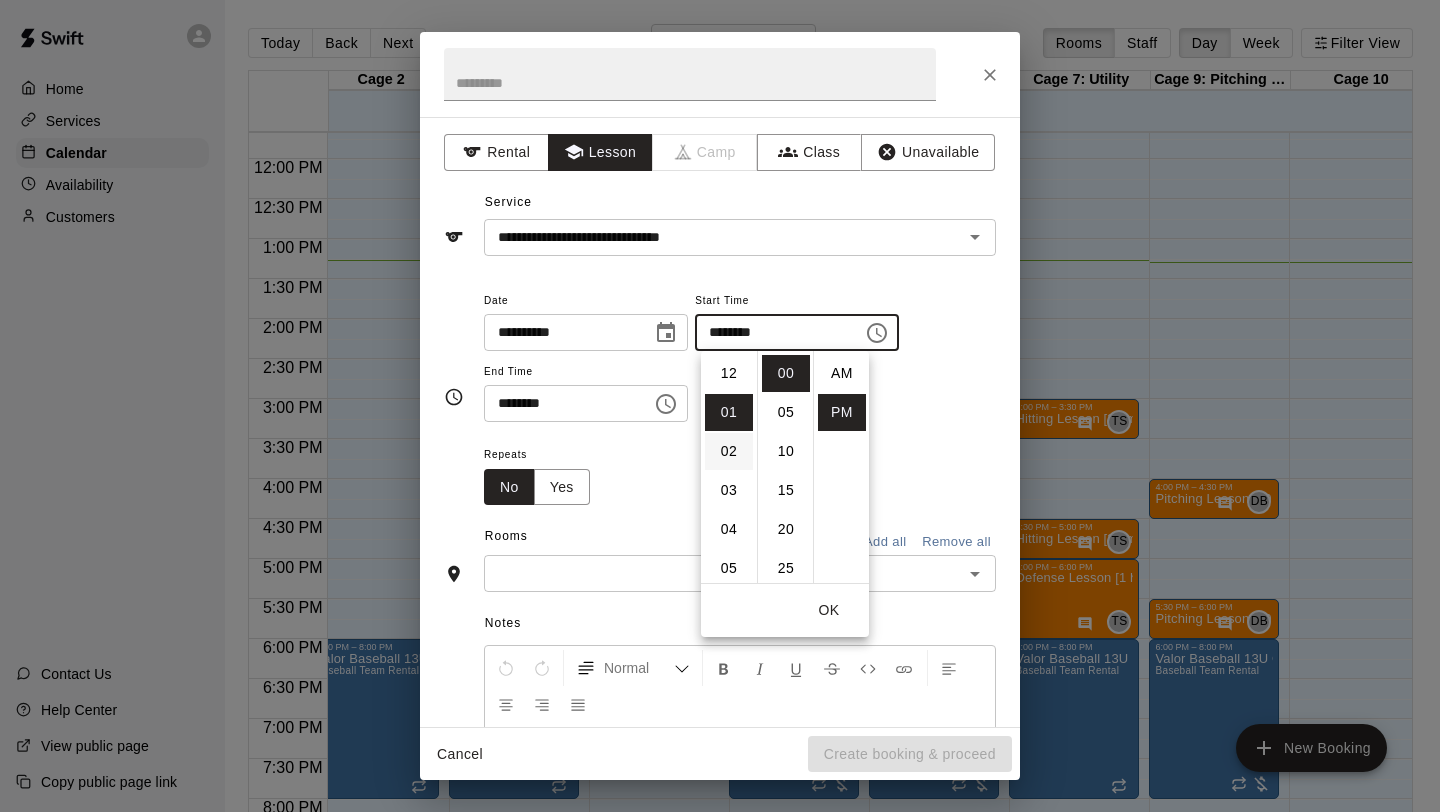 scroll, scrollTop: 39, scrollLeft: 0, axis: vertical 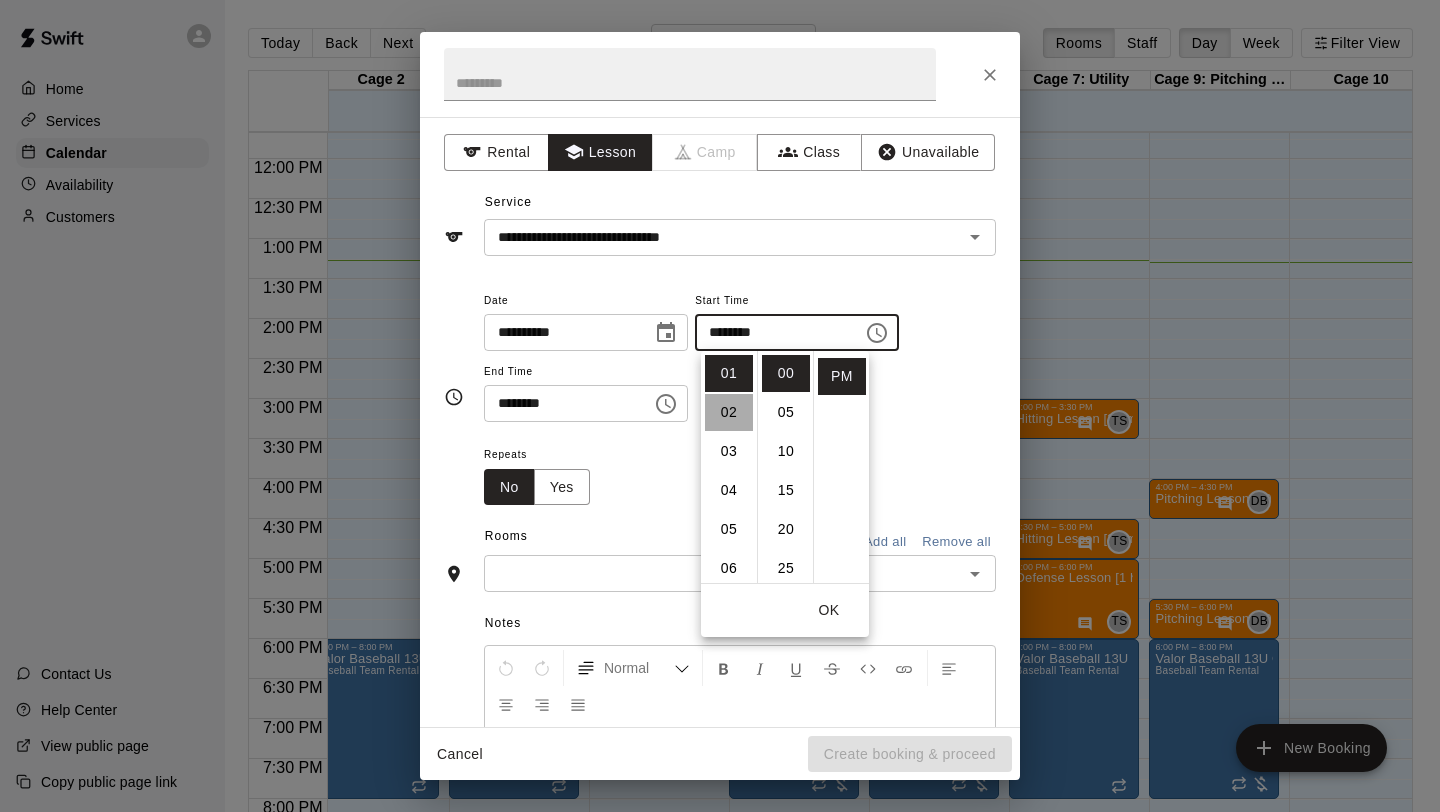 click on "02" at bounding box center (729, 412) 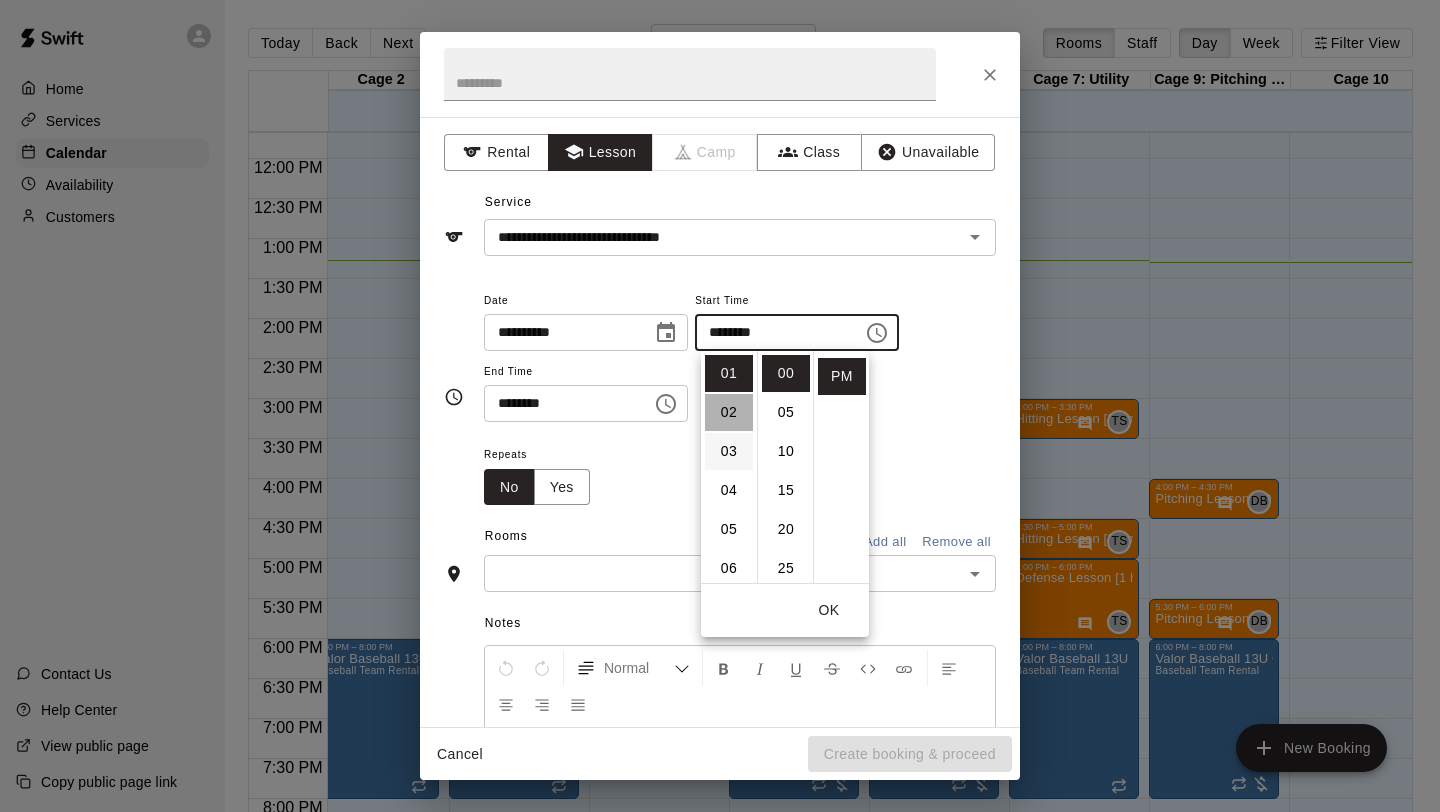 scroll, scrollTop: 78, scrollLeft: 0, axis: vertical 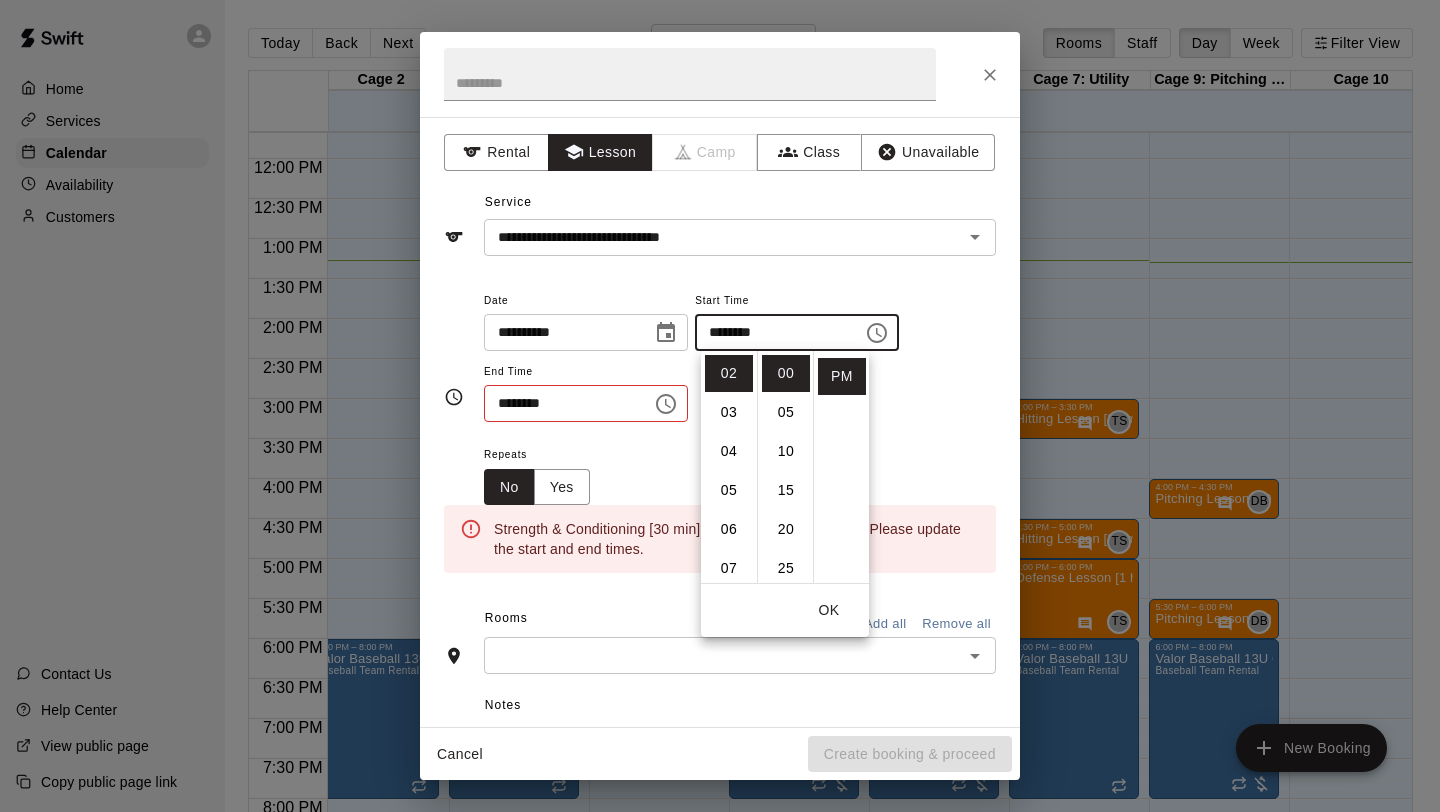 click 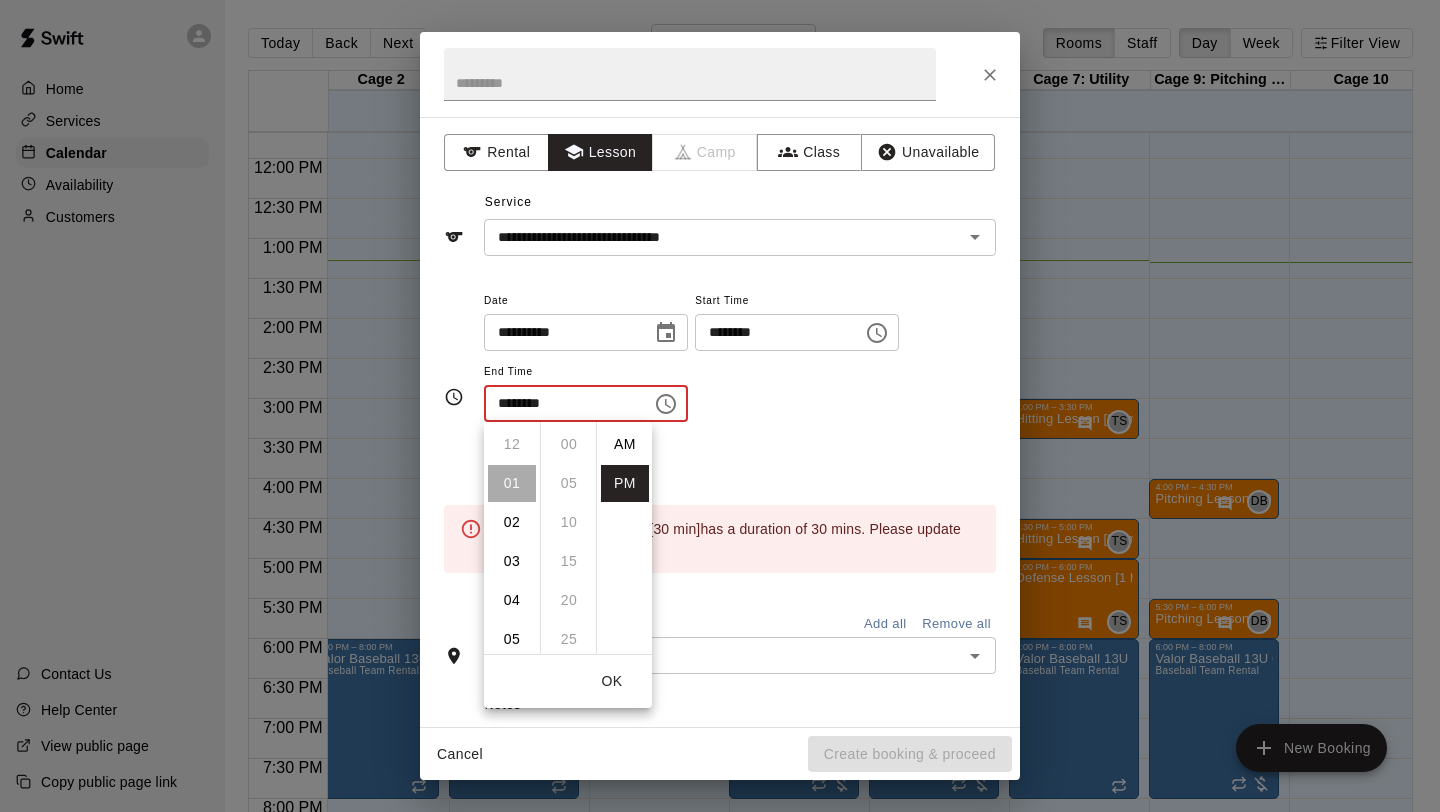 scroll, scrollTop: 39, scrollLeft: 0, axis: vertical 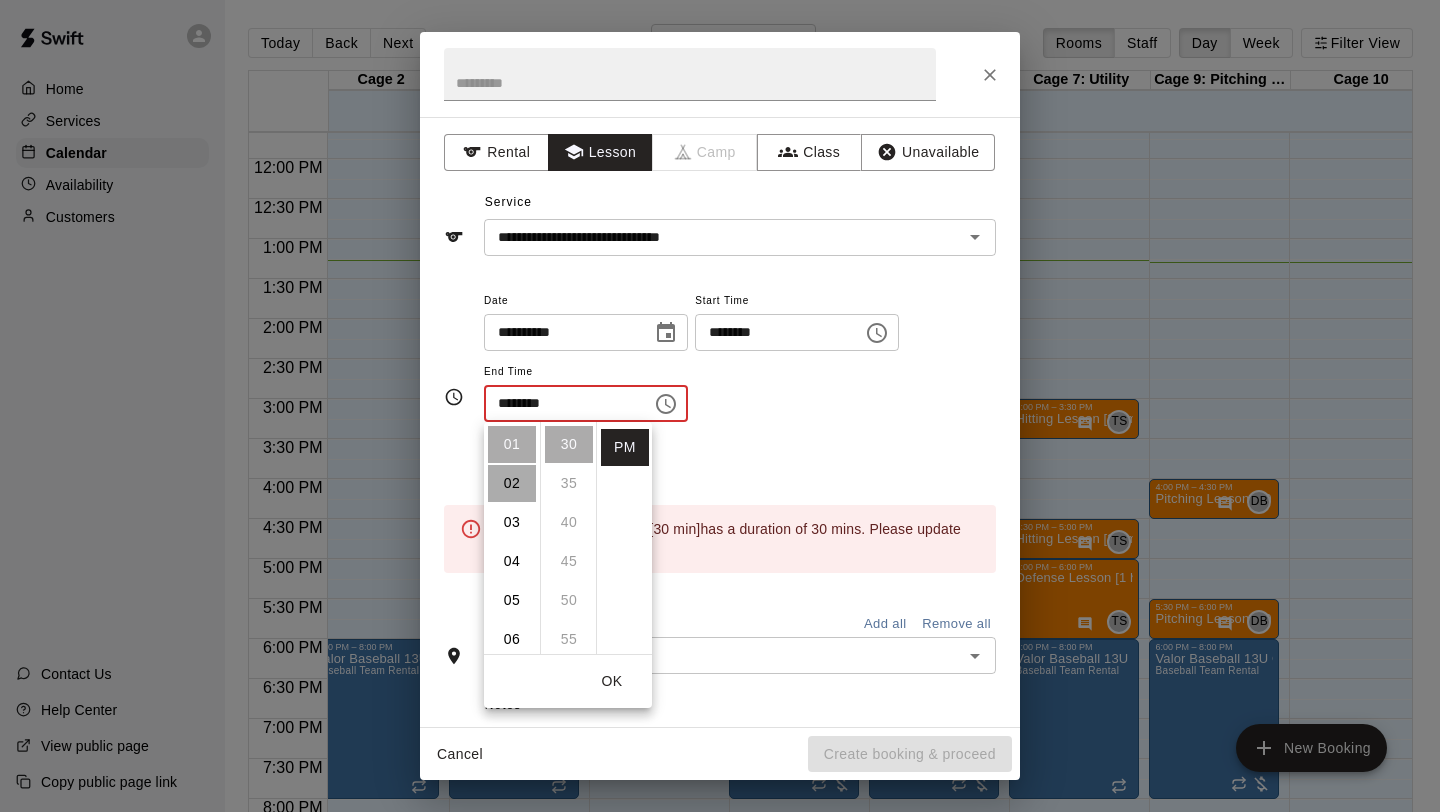 click on "02" at bounding box center [512, 483] 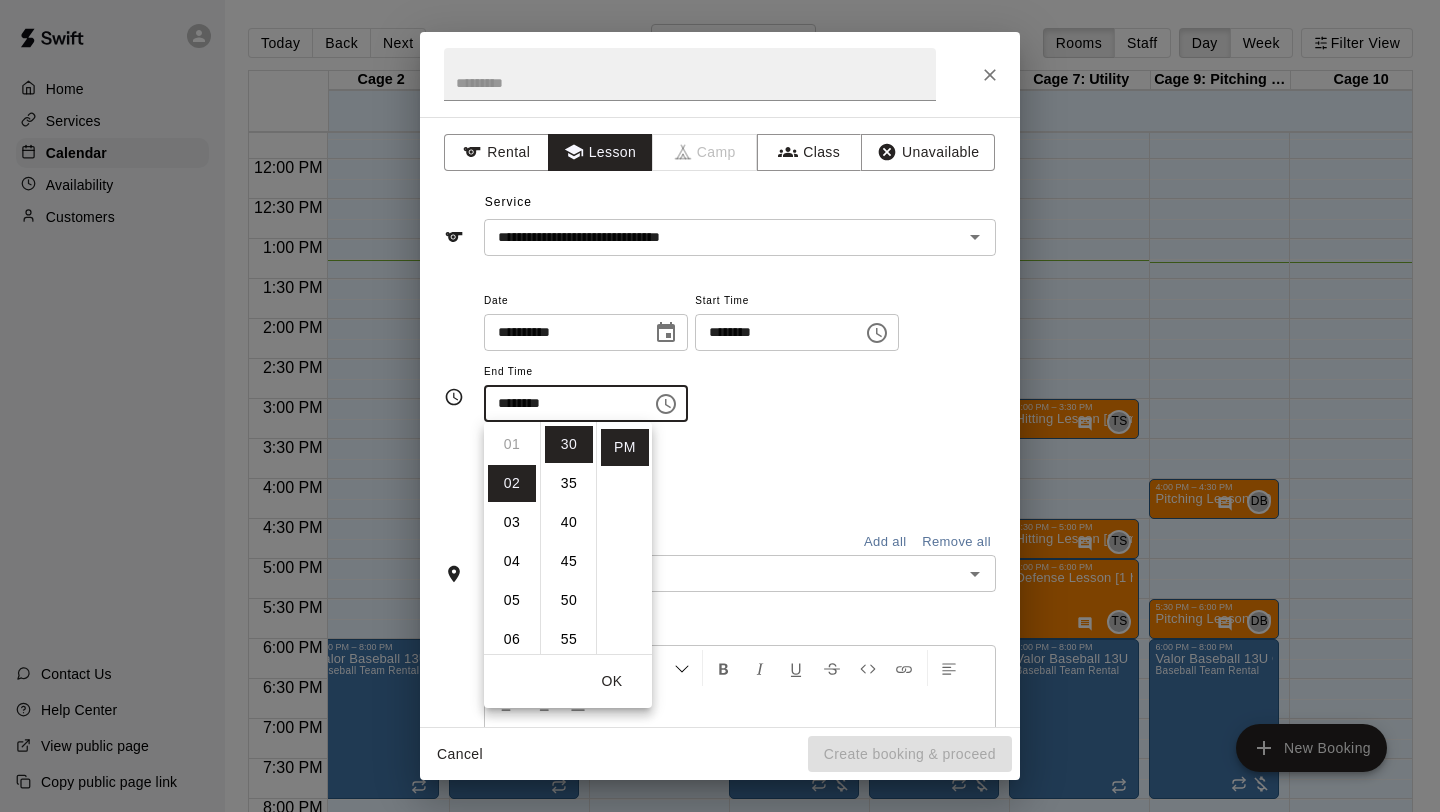scroll, scrollTop: 78, scrollLeft: 0, axis: vertical 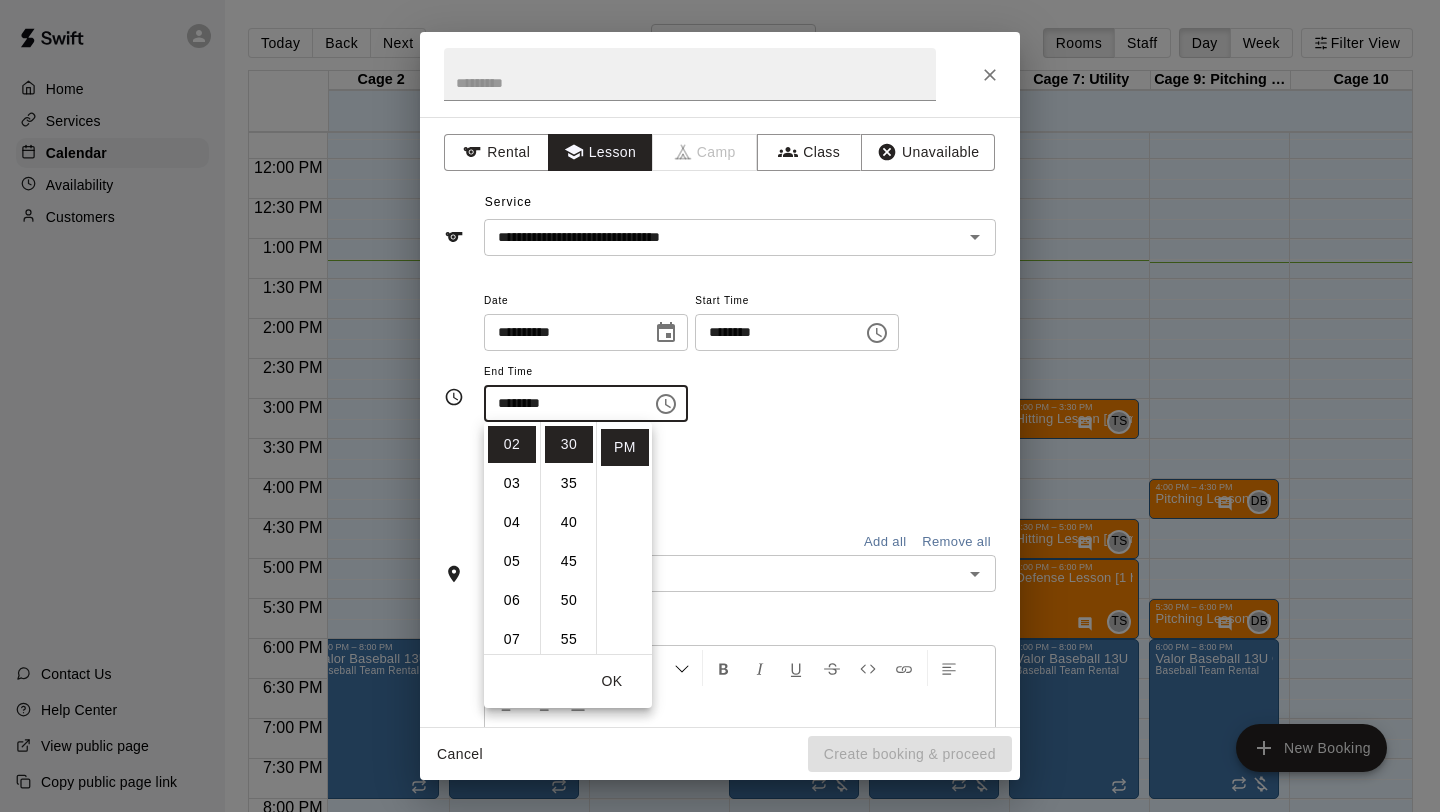 click on "**********" at bounding box center (740, 355) 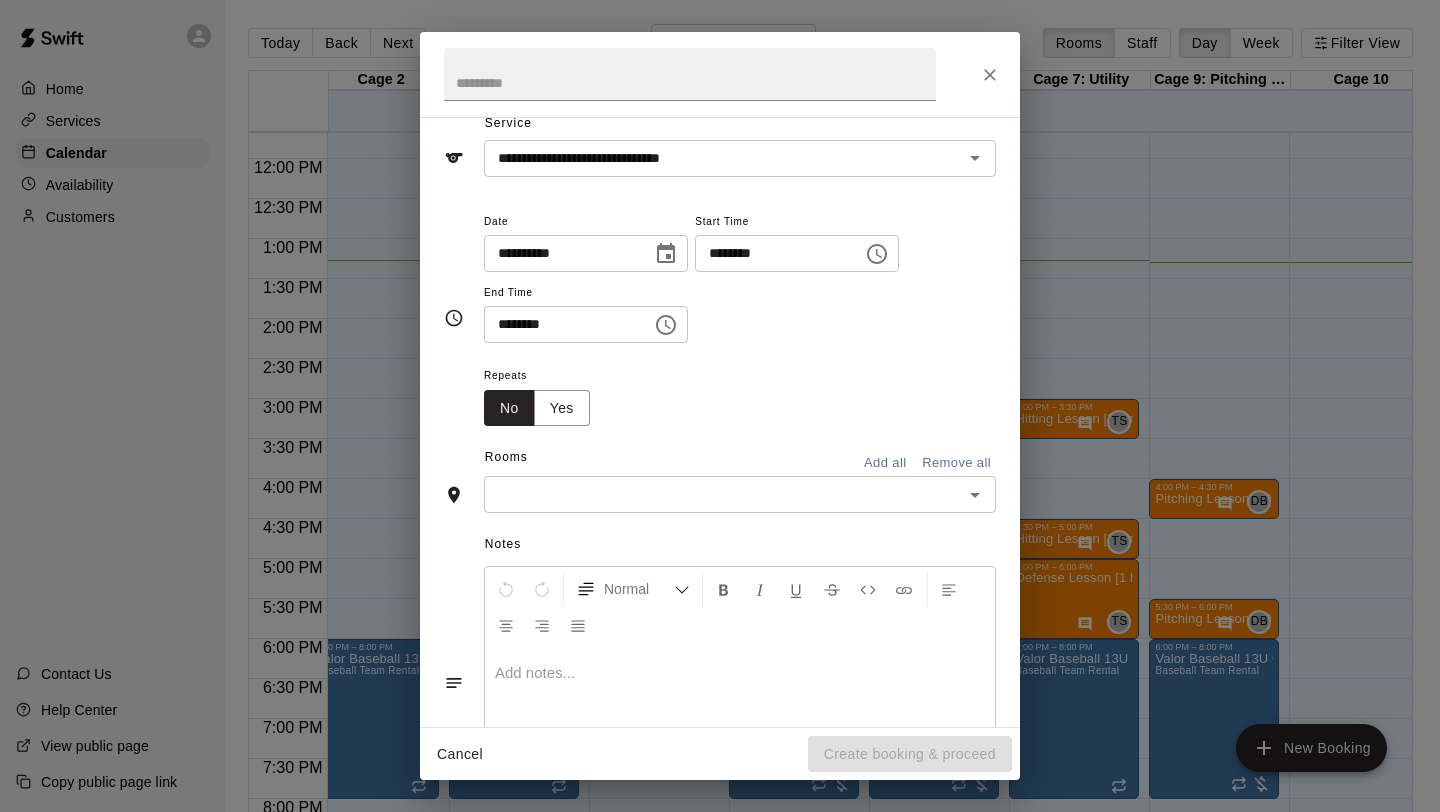 scroll, scrollTop: 82, scrollLeft: 0, axis: vertical 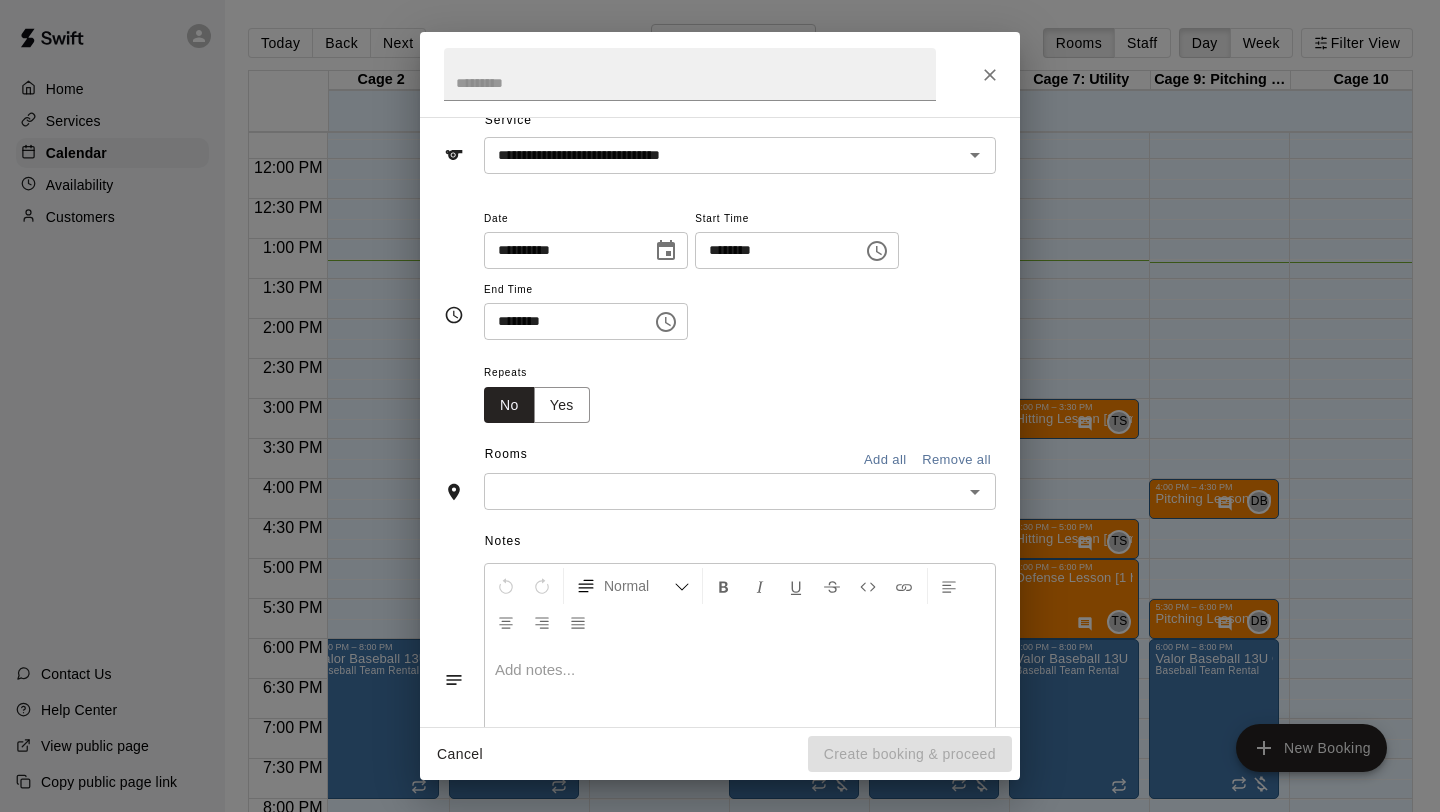 click at bounding box center [723, 491] 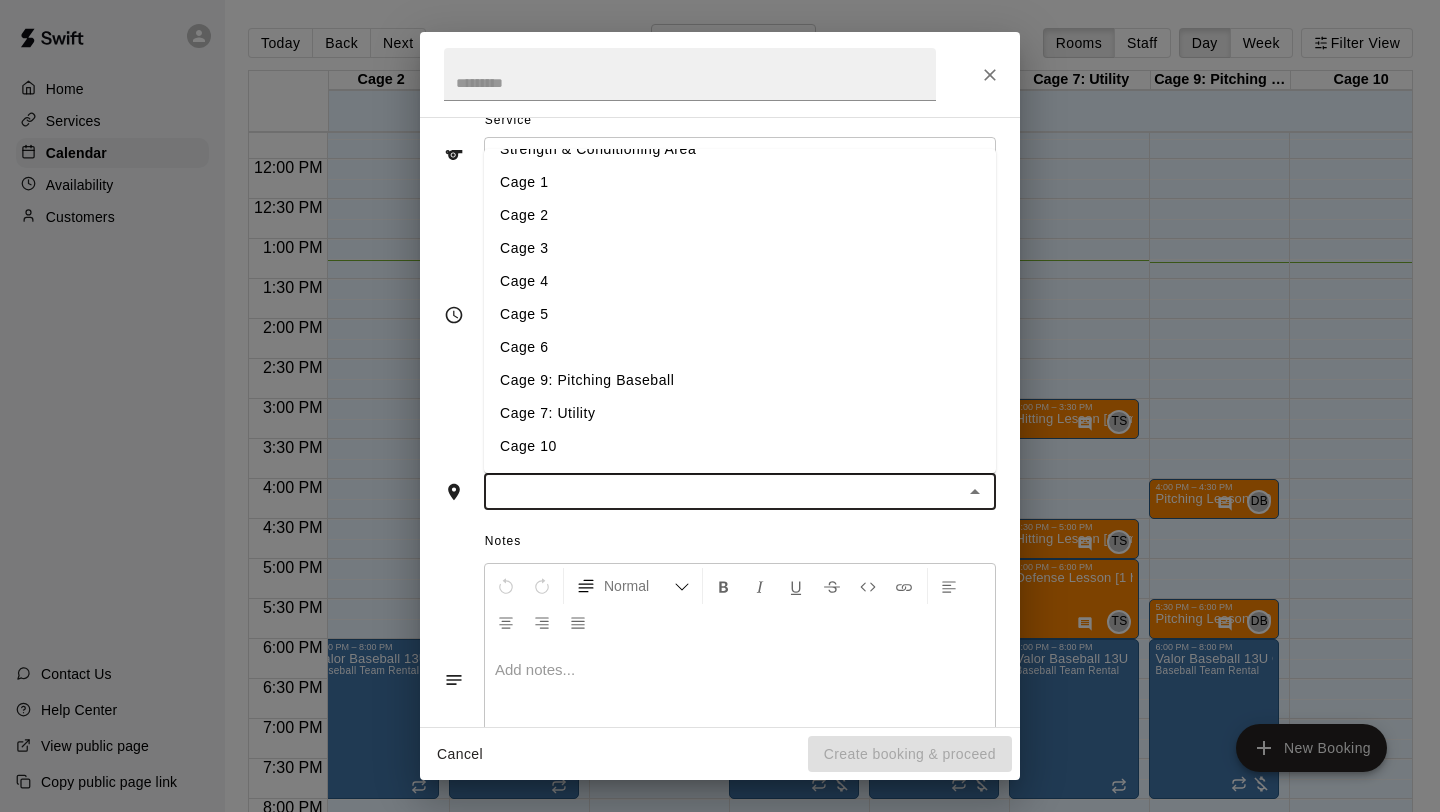 scroll, scrollTop: 0, scrollLeft: 0, axis: both 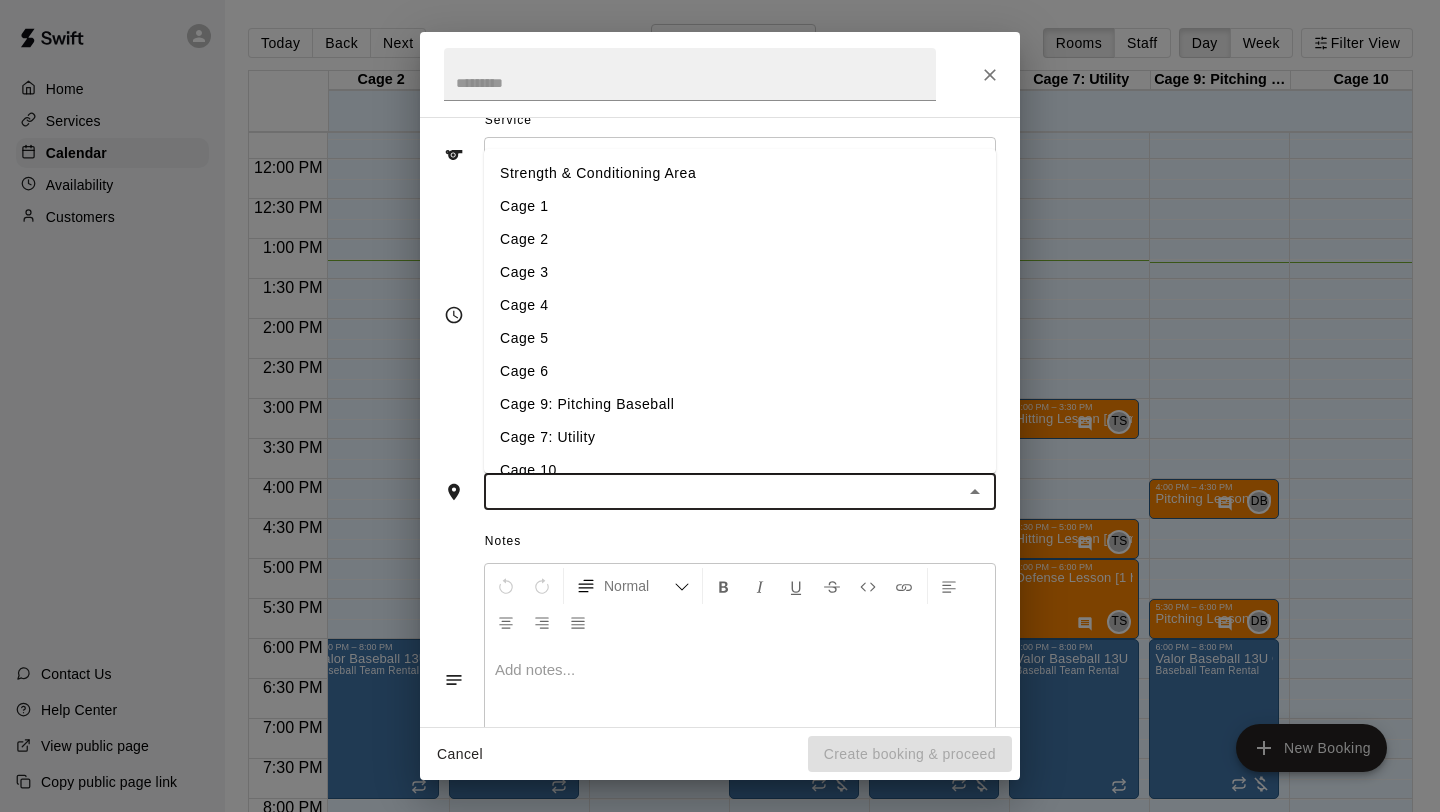click on "Strength & Conditioning Area" at bounding box center (740, 173) 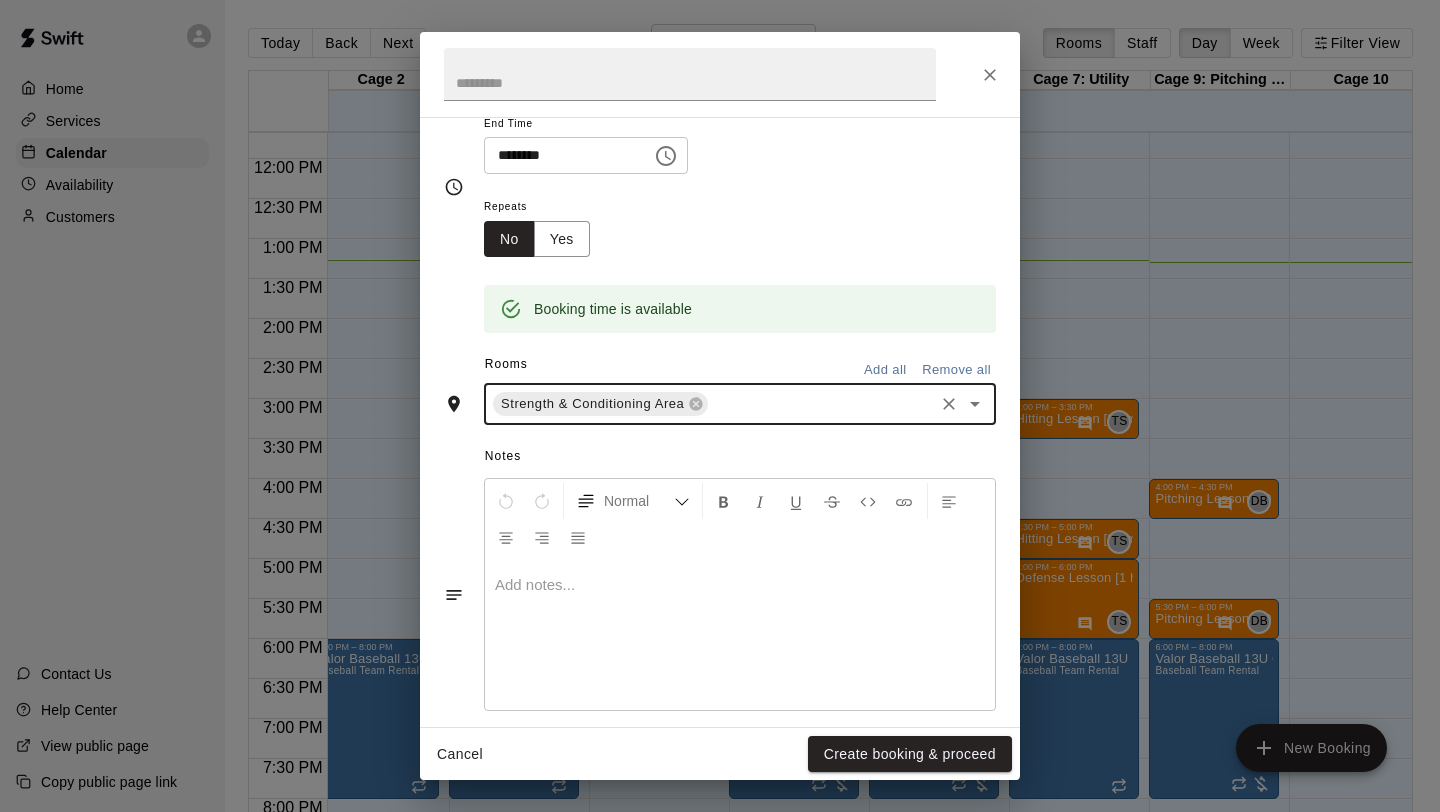 scroll, scrollTop: 269, scrollLeft: 0, axis: vertical 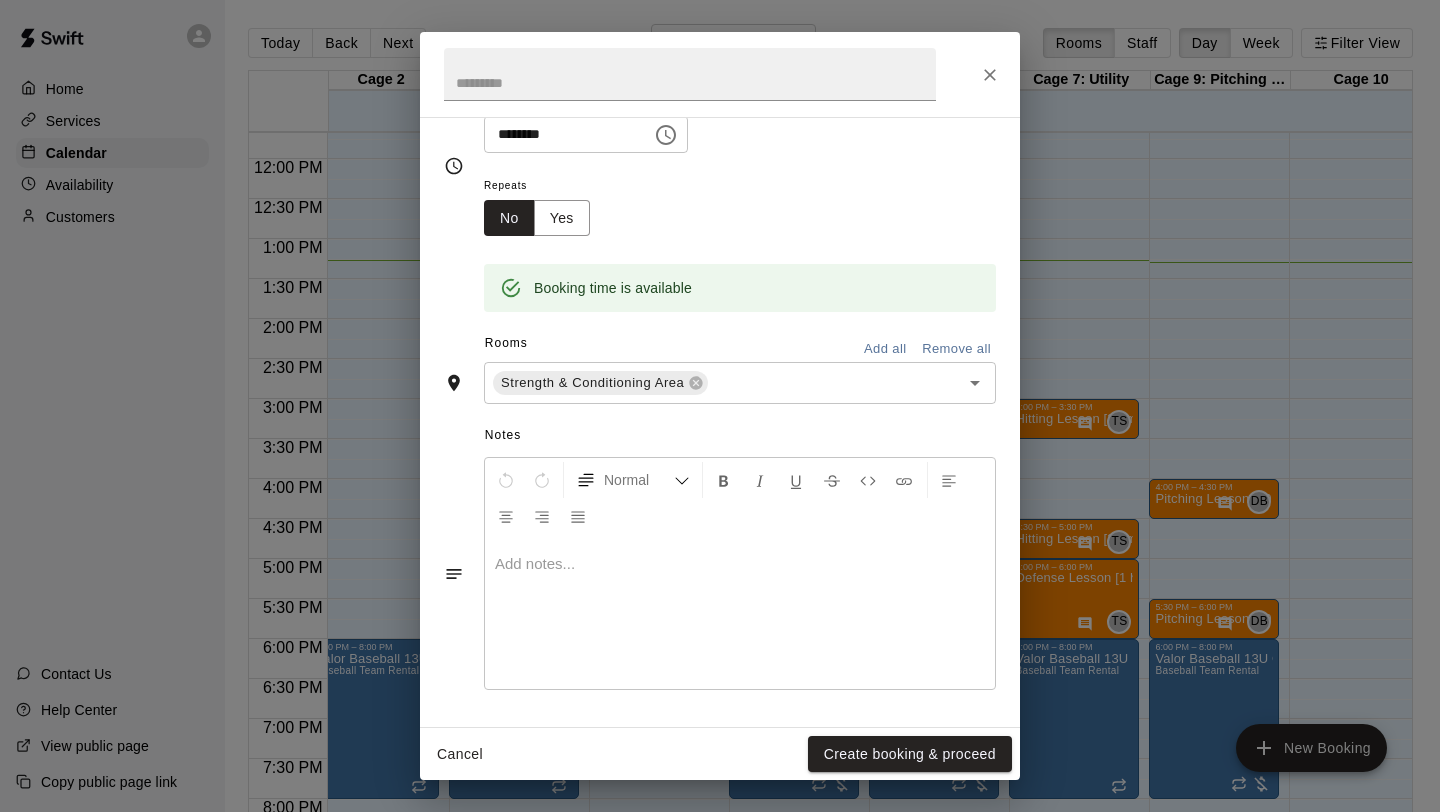 click at bounding box center [740, 614] 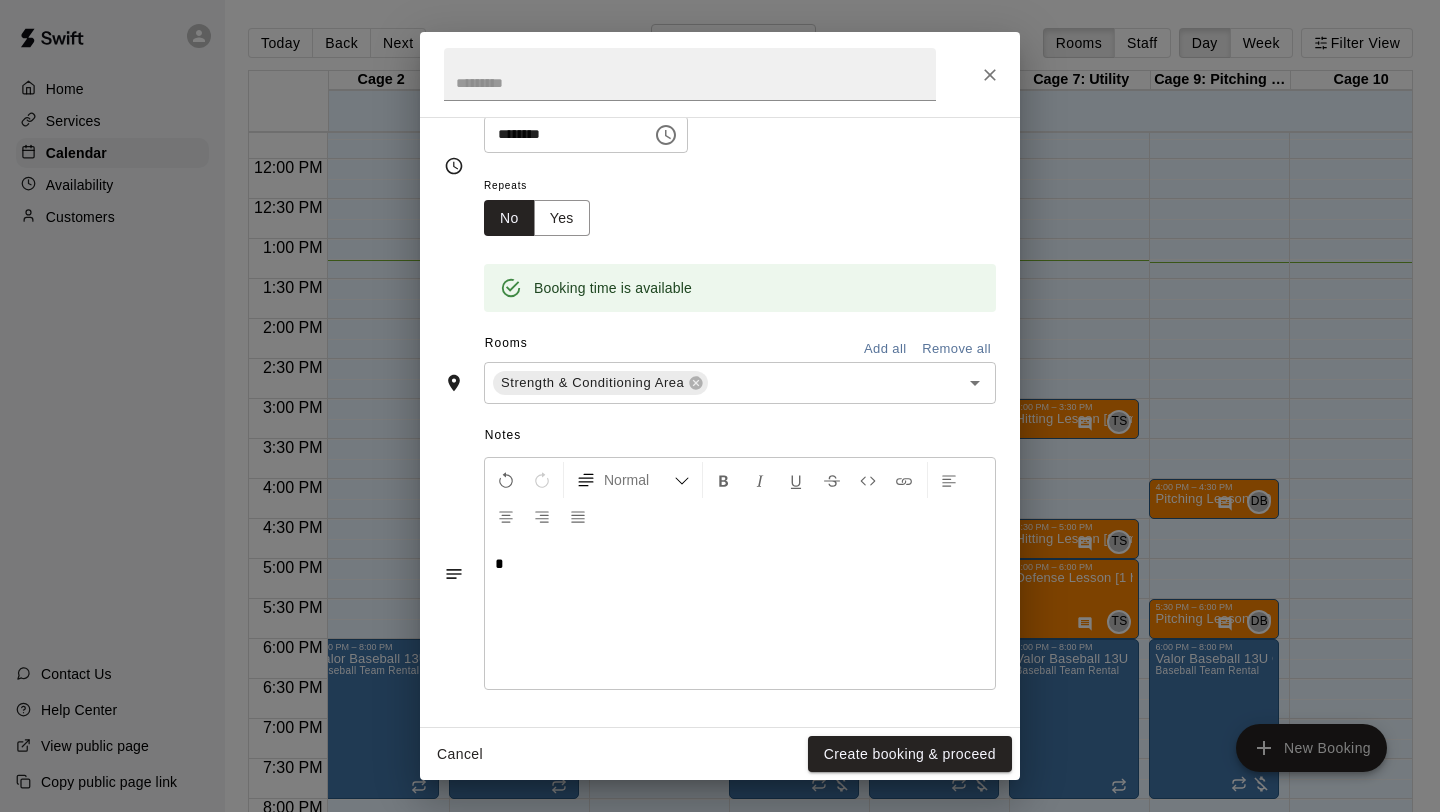 type 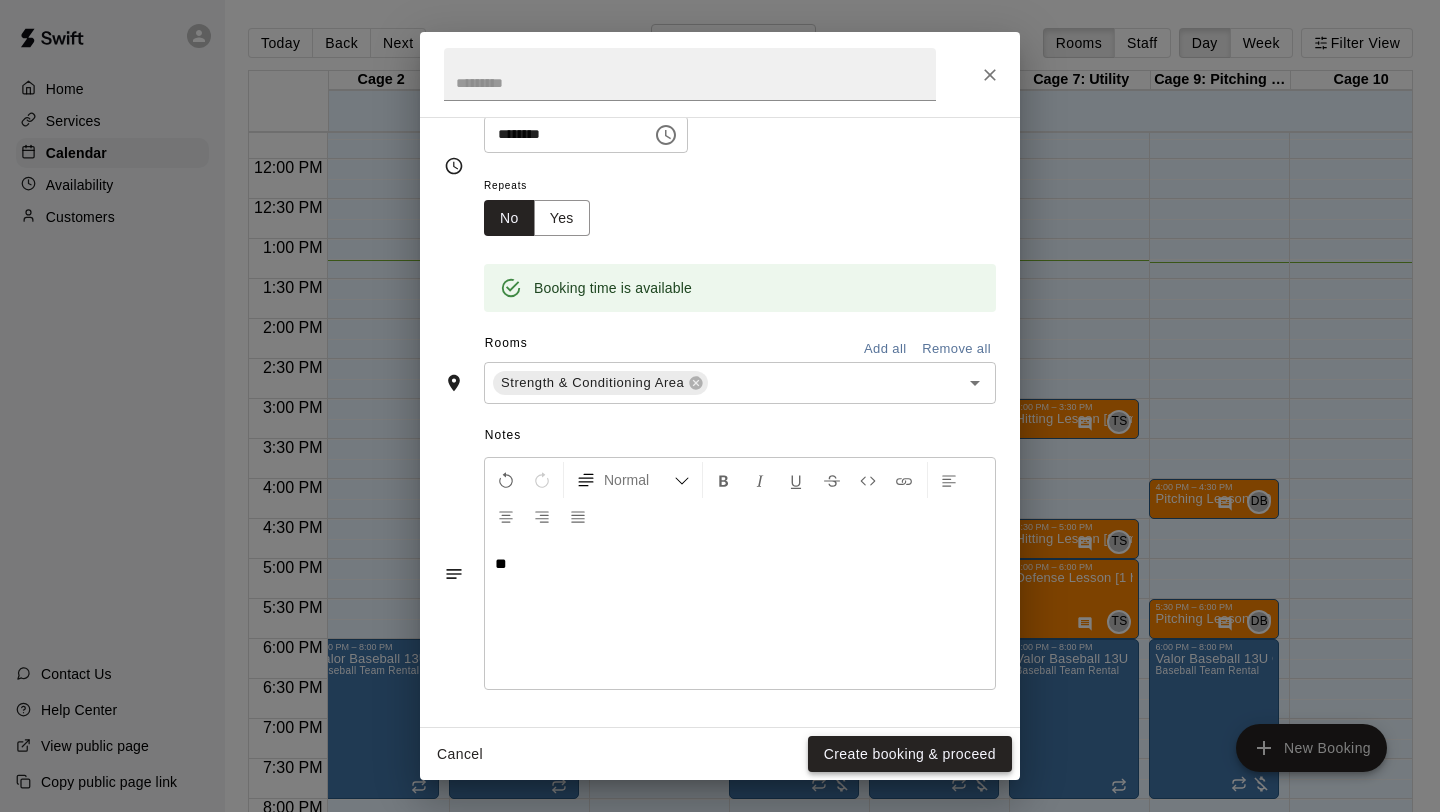 click on "Create booking & proceed" at bounding box center [910, 754] 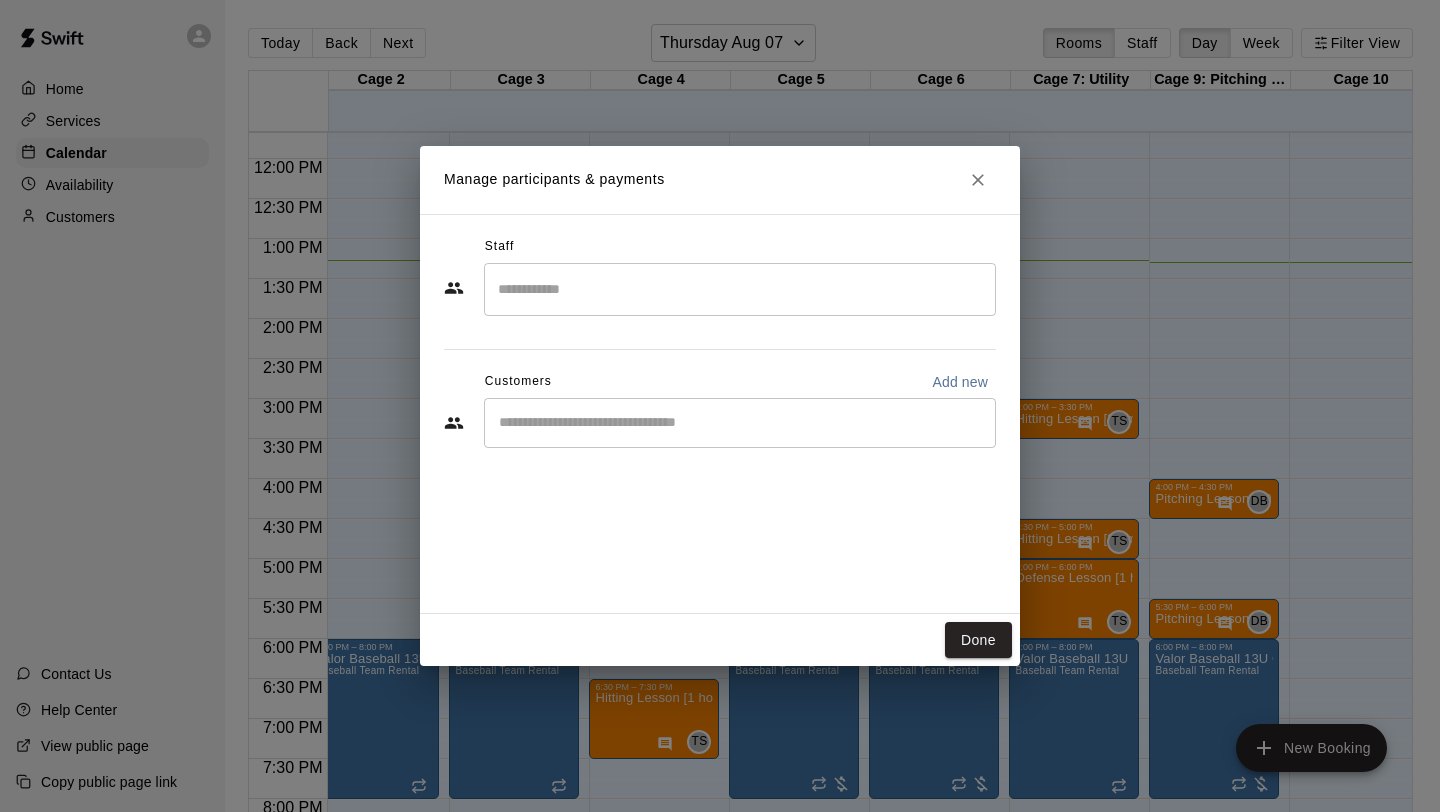 click at bounding box center (740, 289) 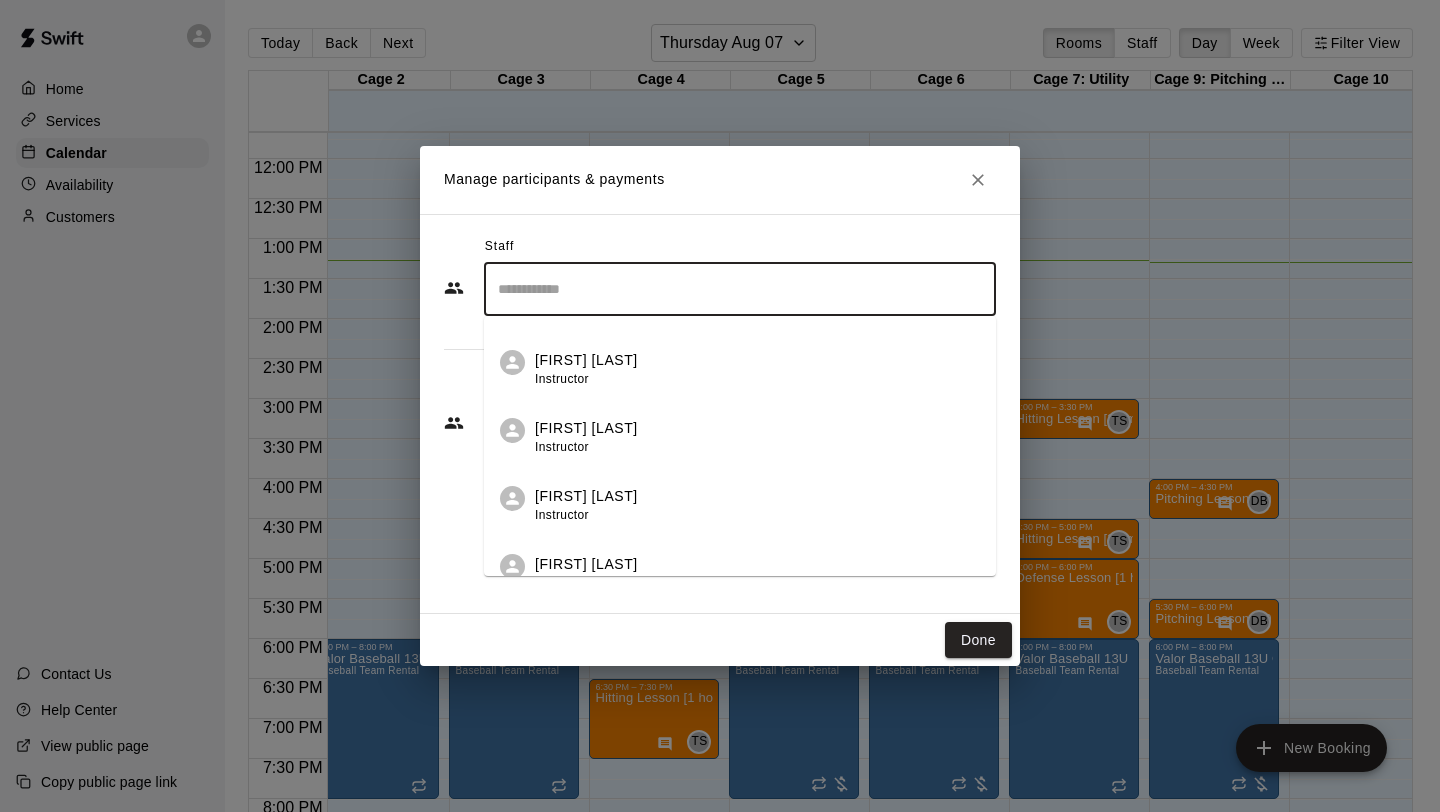 scroll, scrollTop: 452, scrollLeft: 0, axis: vertical 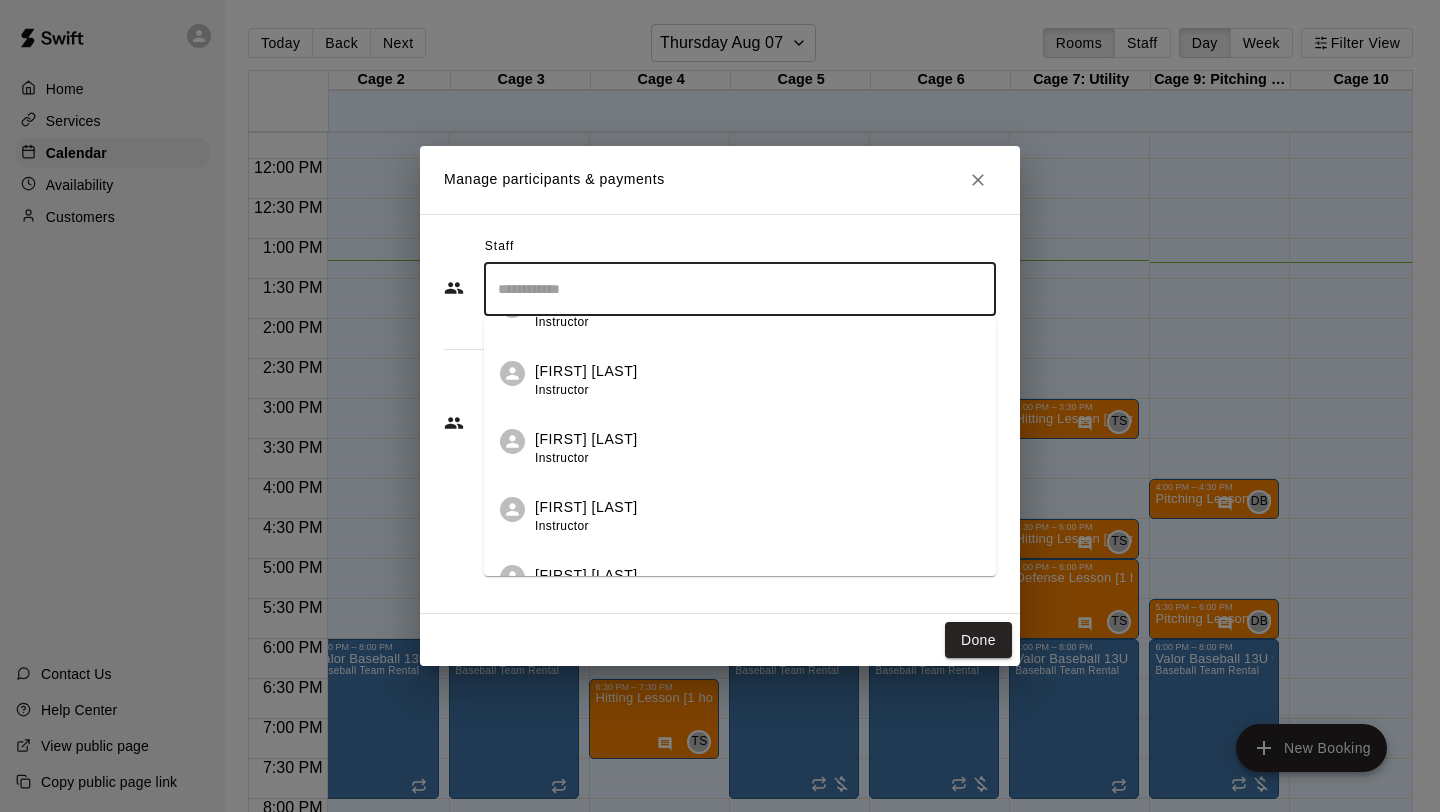 click on "Instructor" at bounding box center [562, 458] 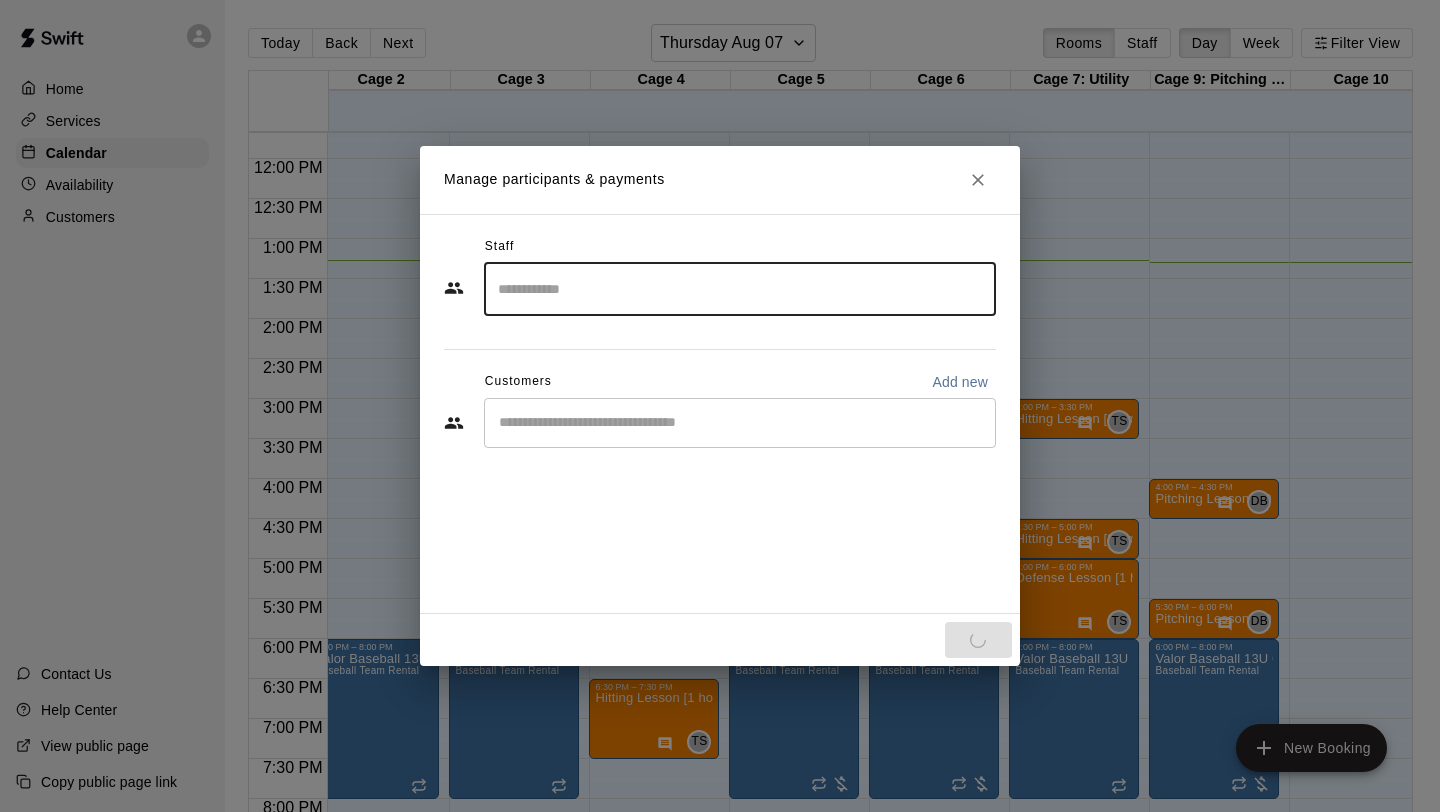 click on "Staff ​ Customers Add new ​" at bounding box center (720, 414) 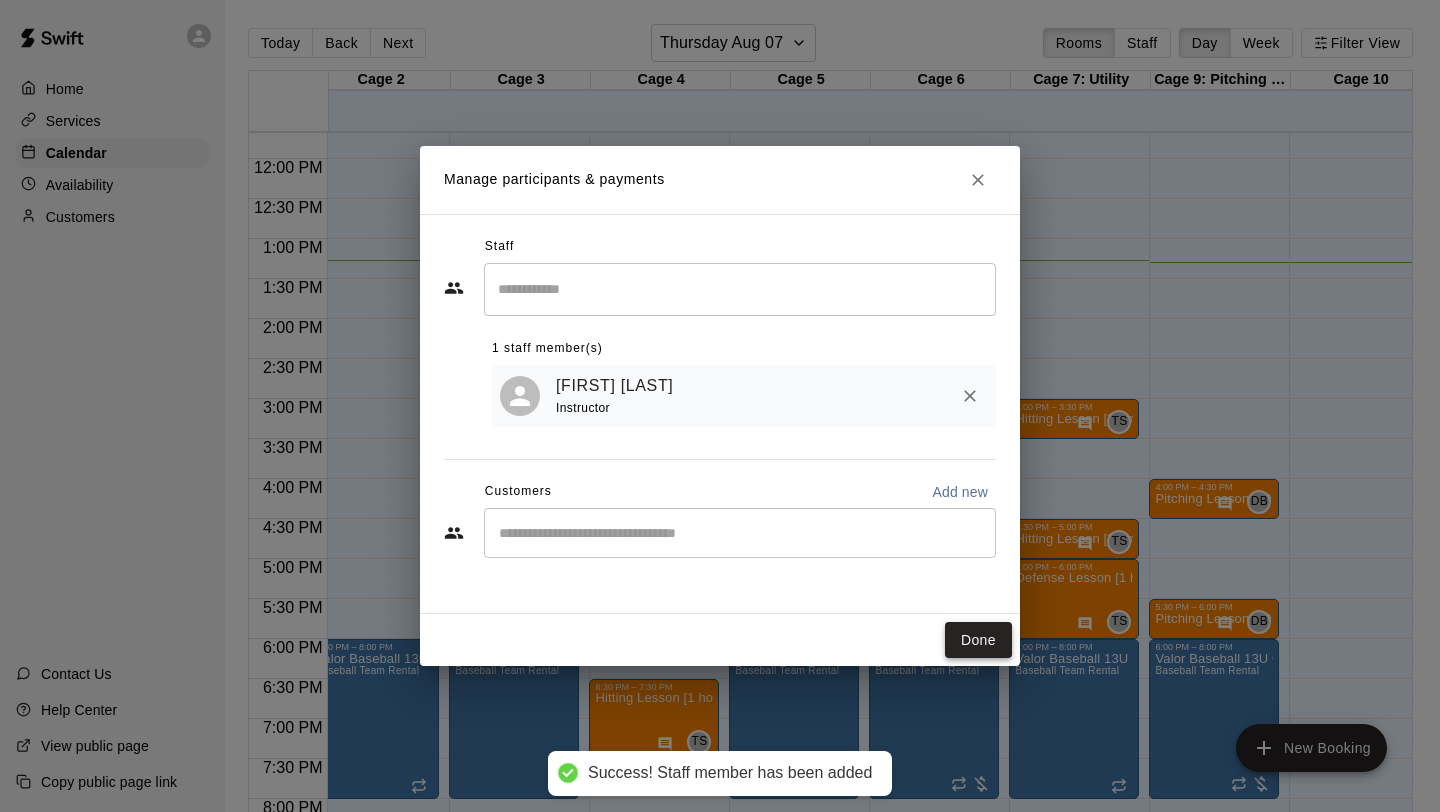 click on "Done" at bounding box center [978, 640] 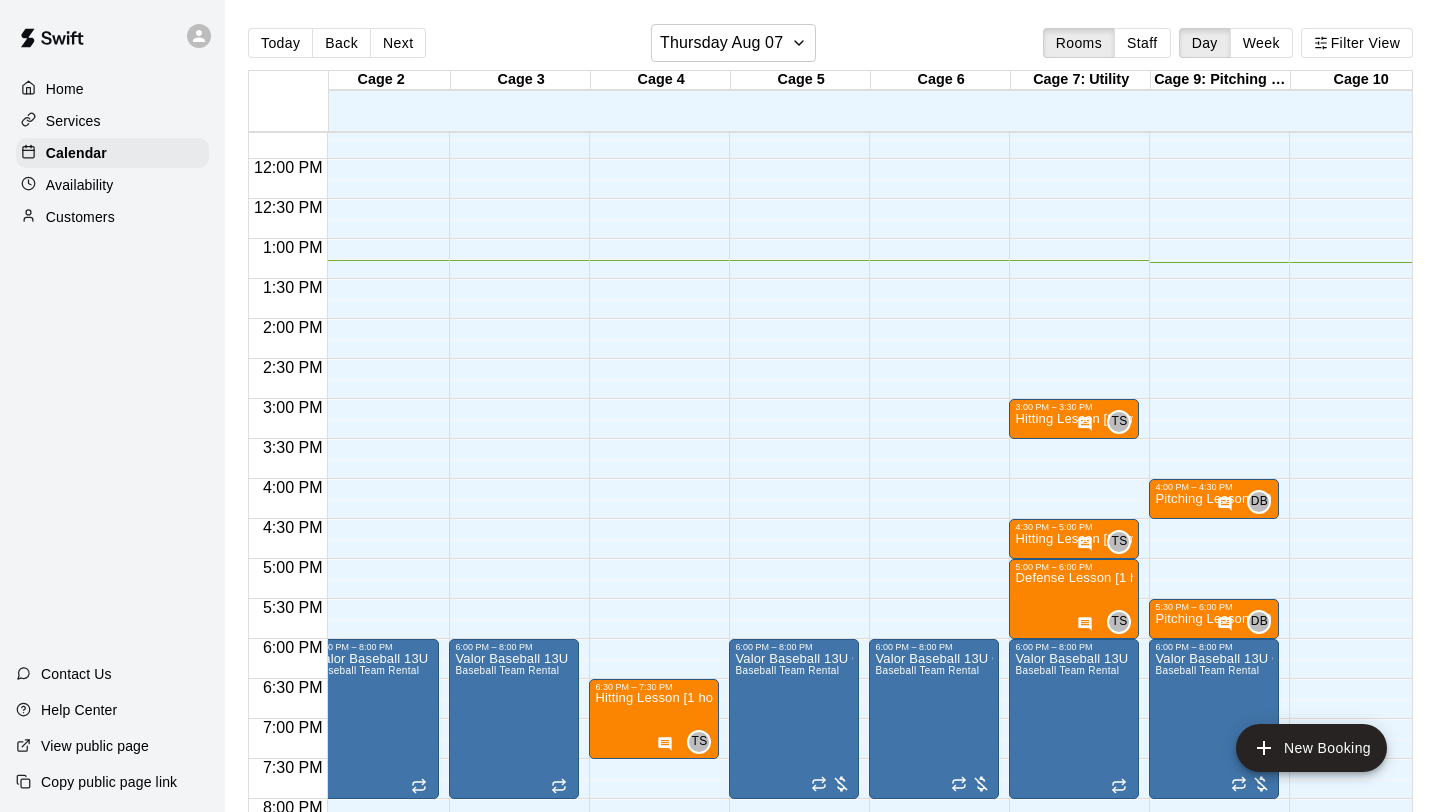 scroll, scrollTop: 934, scrollLeft: 377, axis: both 